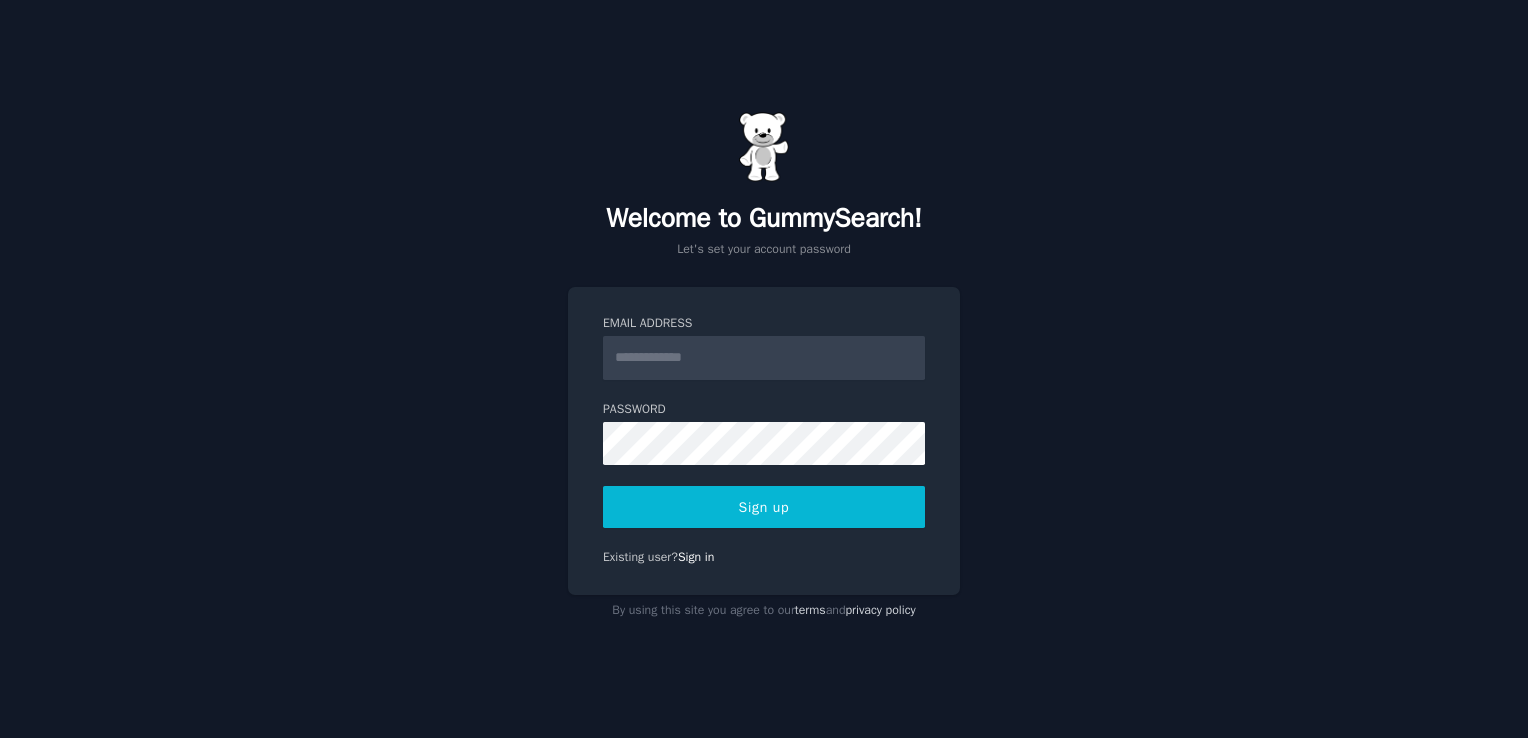 scroll, scrollTop: 0, scrollLeft: 0, axis: both 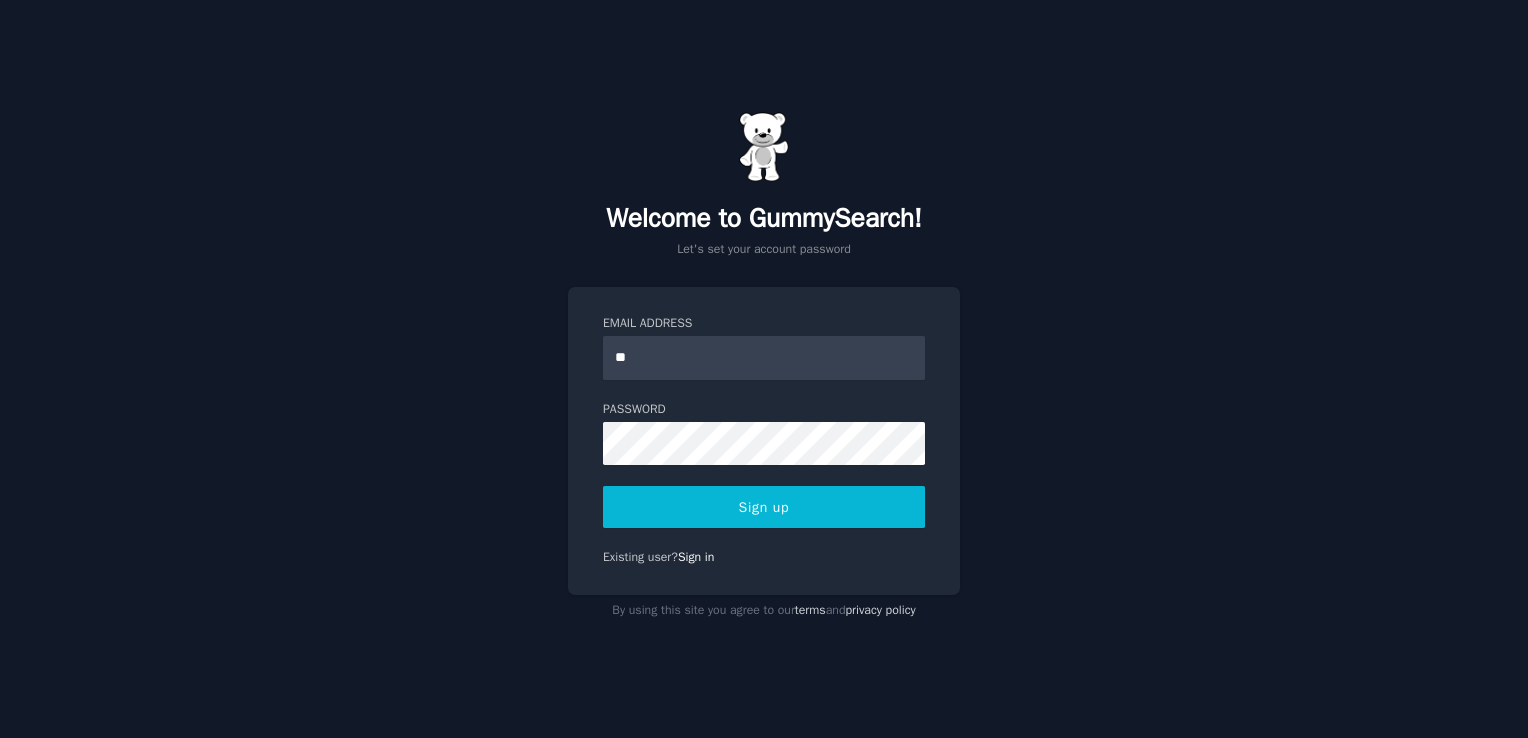 type on "**********" 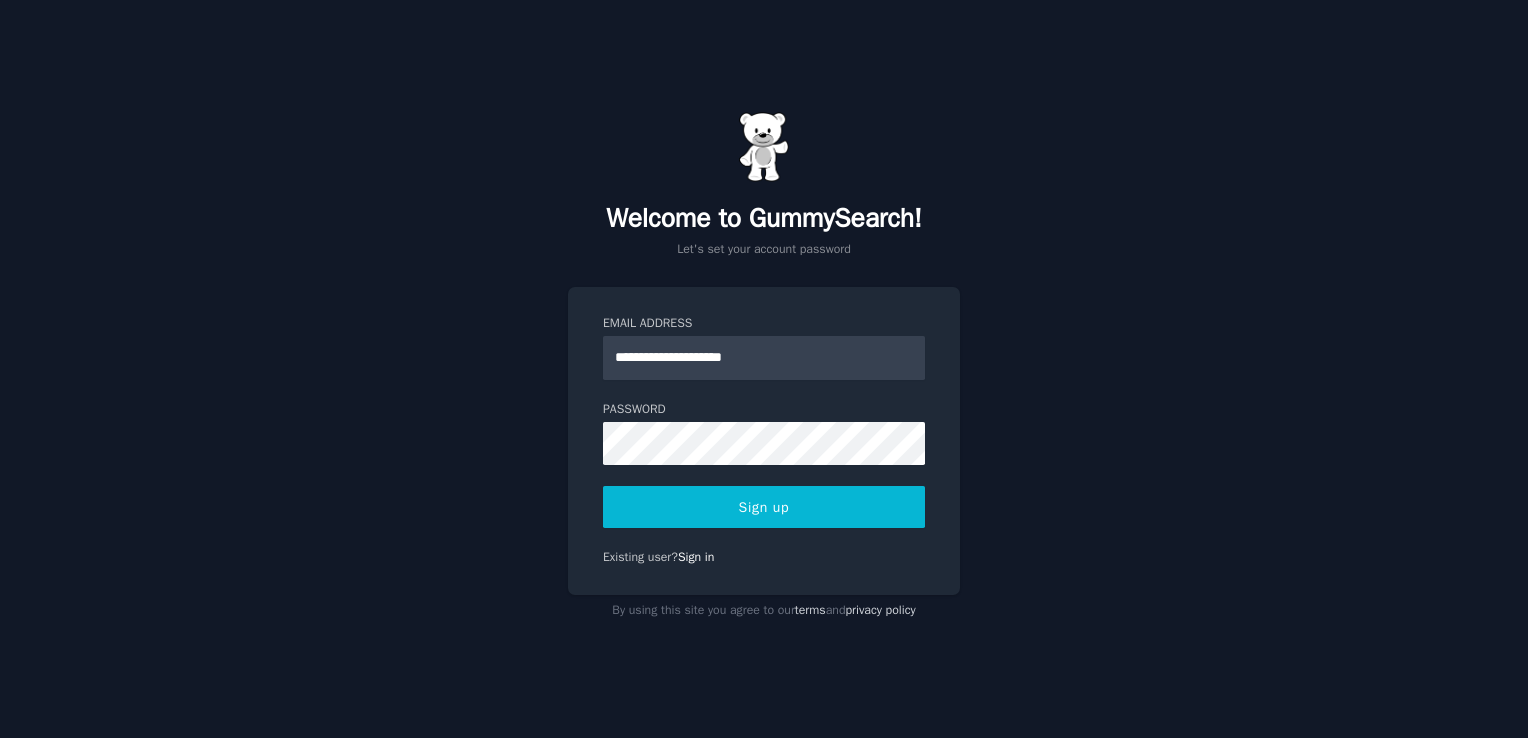 click on "Sign up" at bounding box center [764, 507] 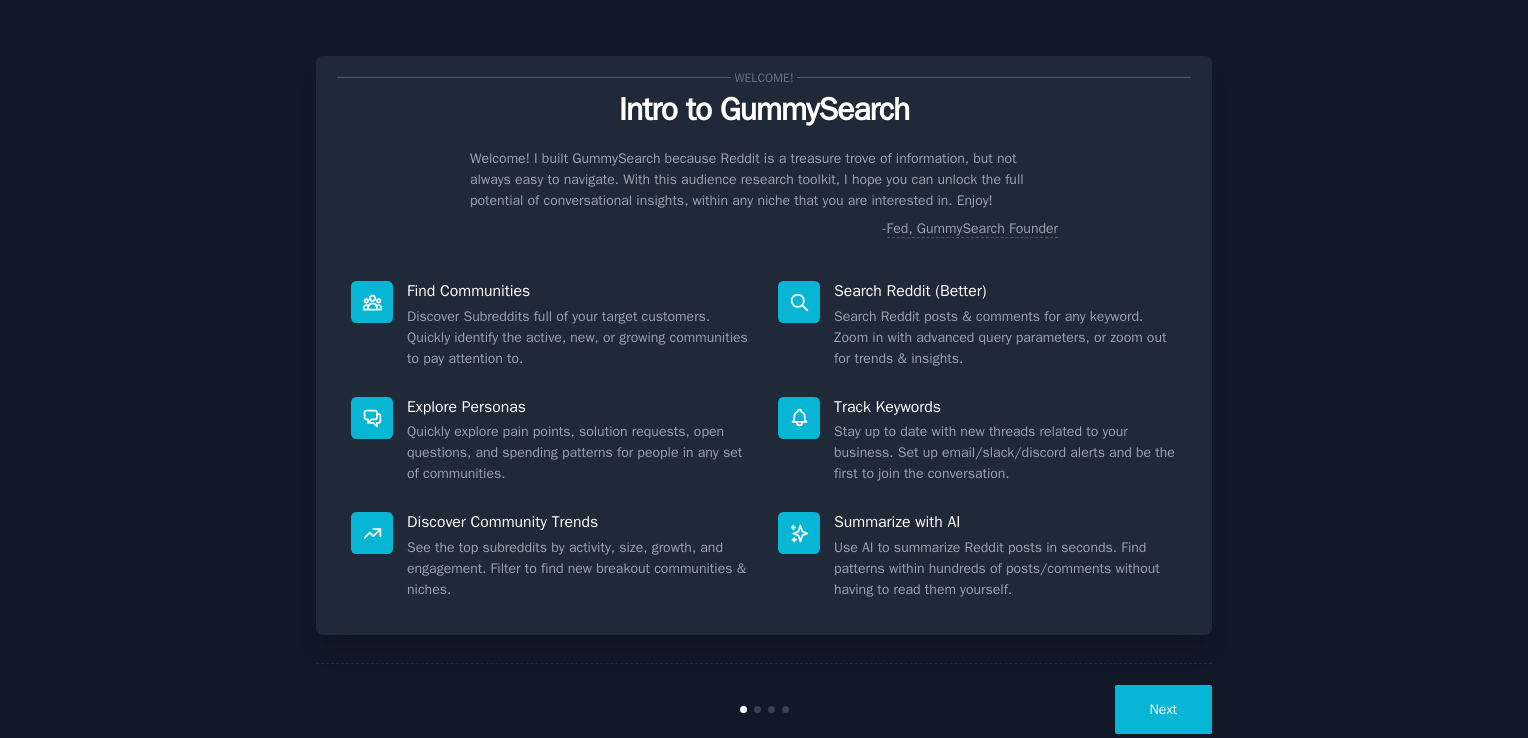 scroll, scrollTop: 0, scrollLeft: 0, axis: both 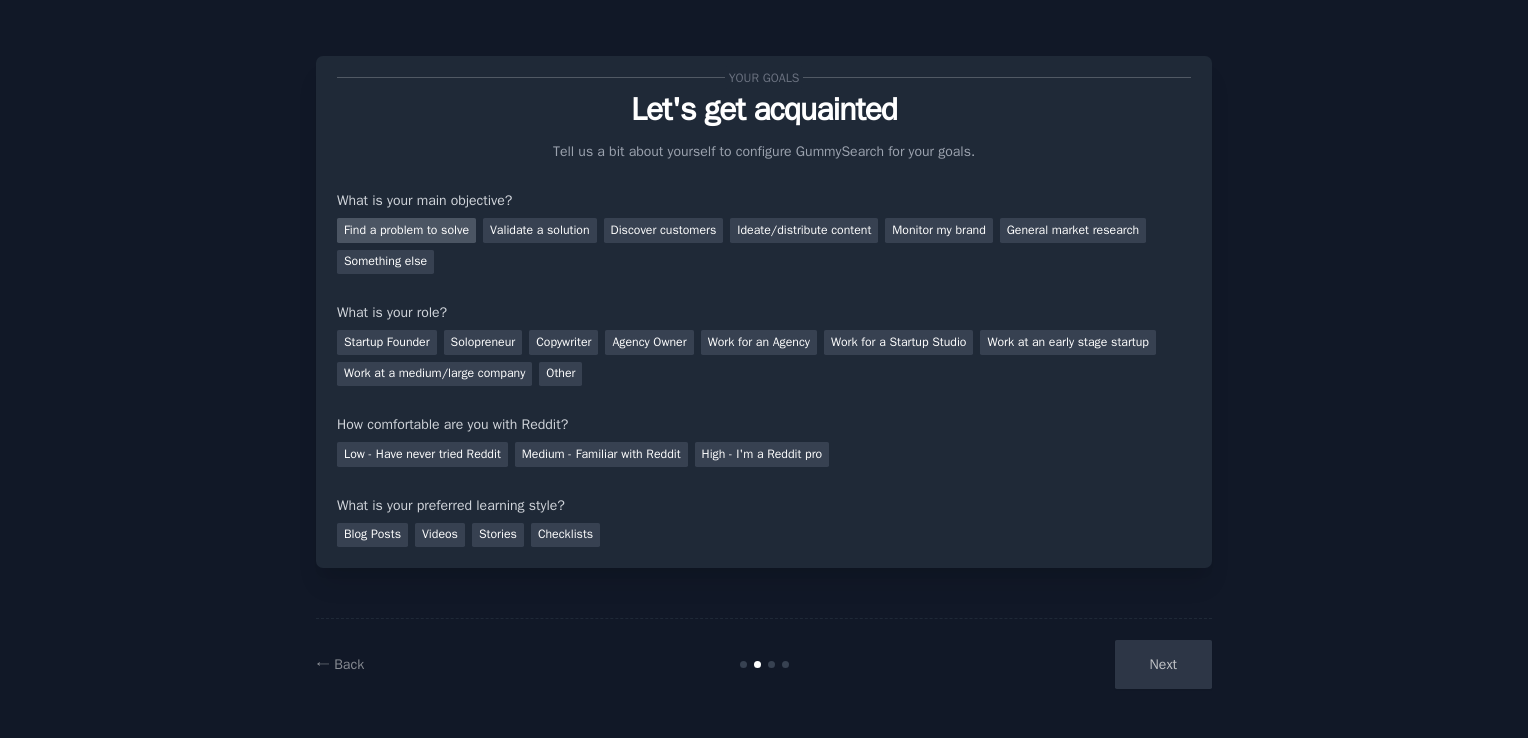 click on "Find a problem to solve" at bounding box center [406, 230] 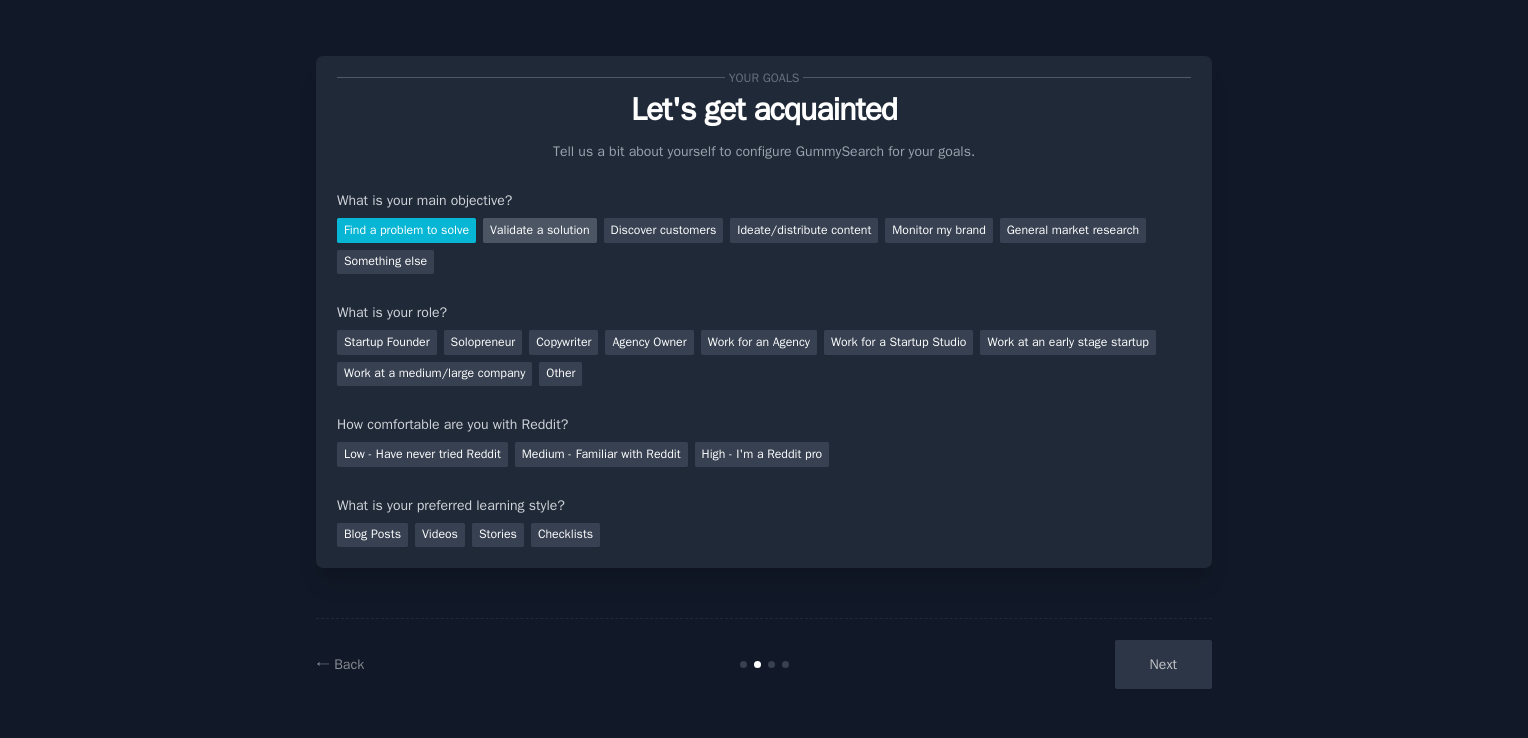 click on "Validate a solution" at bounding box center (540, 230) 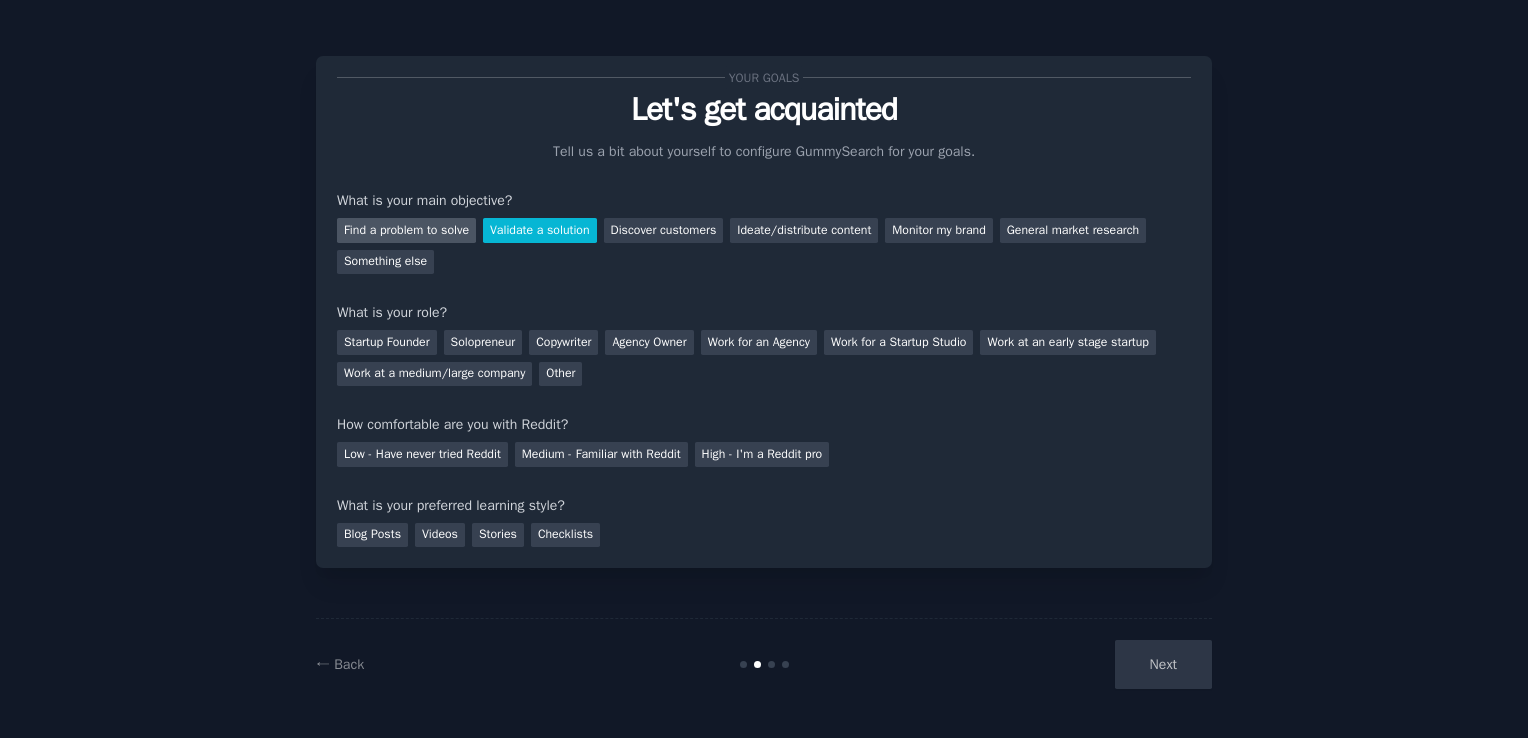 click on "Find a problem to solve" at bounding box center (406, 230) 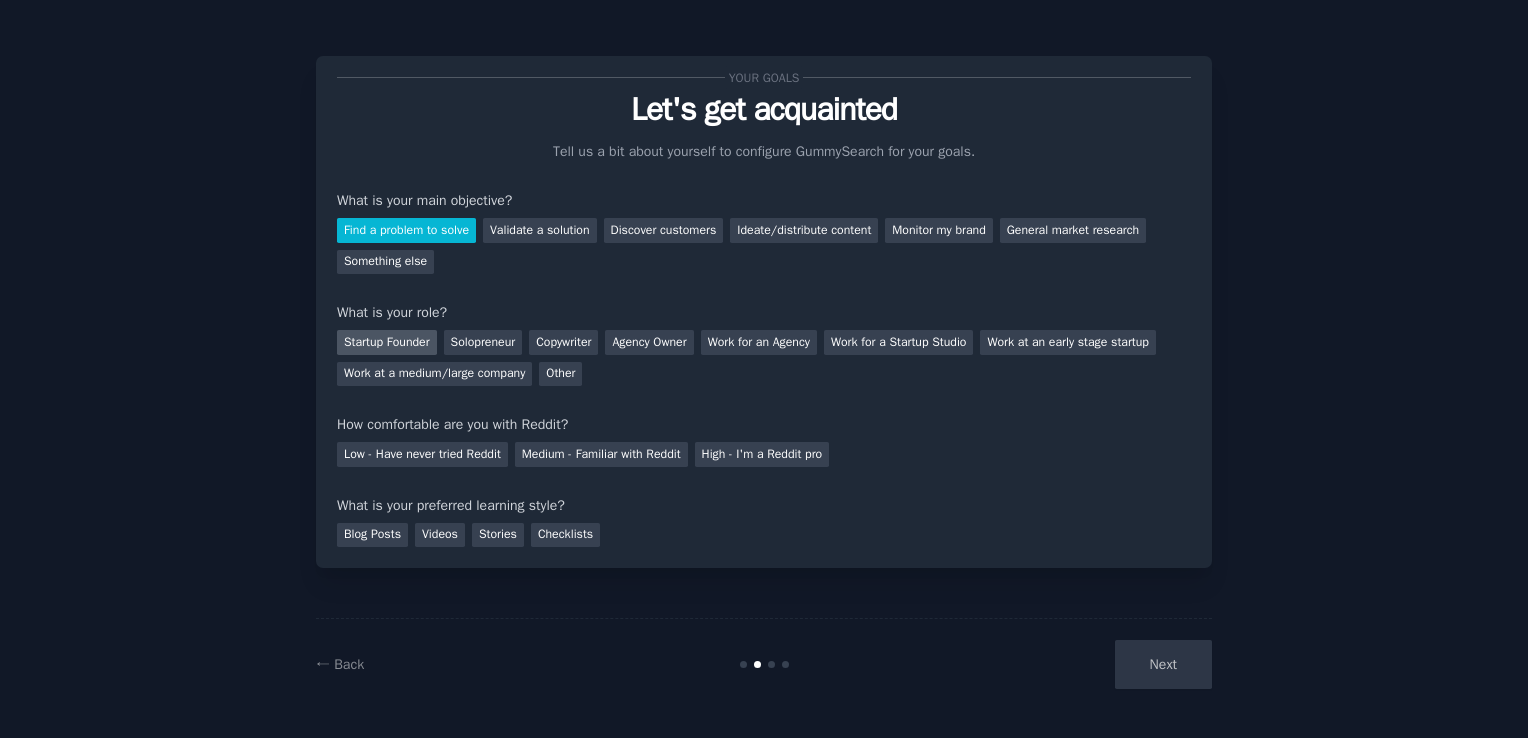 click on "Startup Founder" at bounding box center (387, 342) 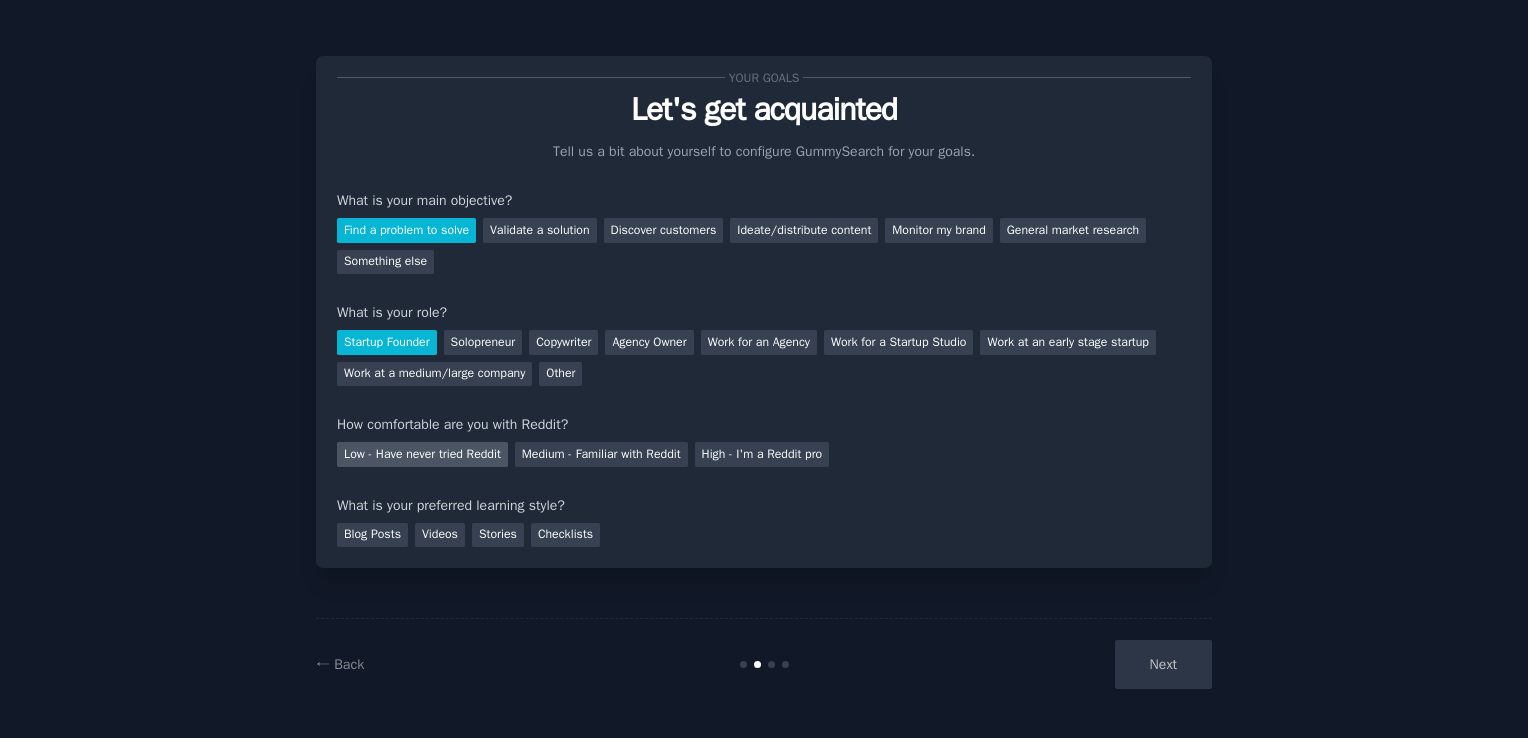 click on "Low - Have never tried Reddit" at bounding box center (422, 454) 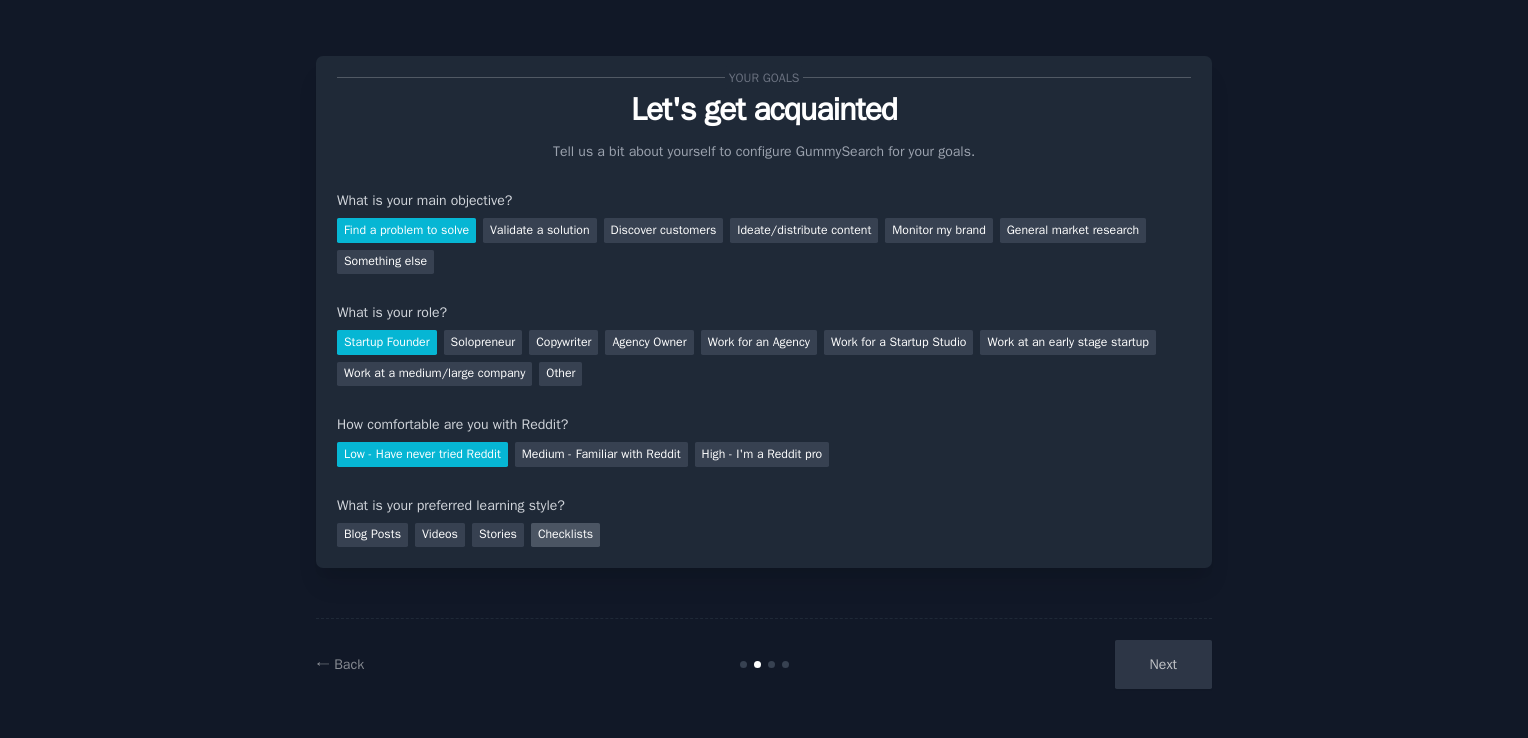click on "Checklists" at bounding box center (565, 535) 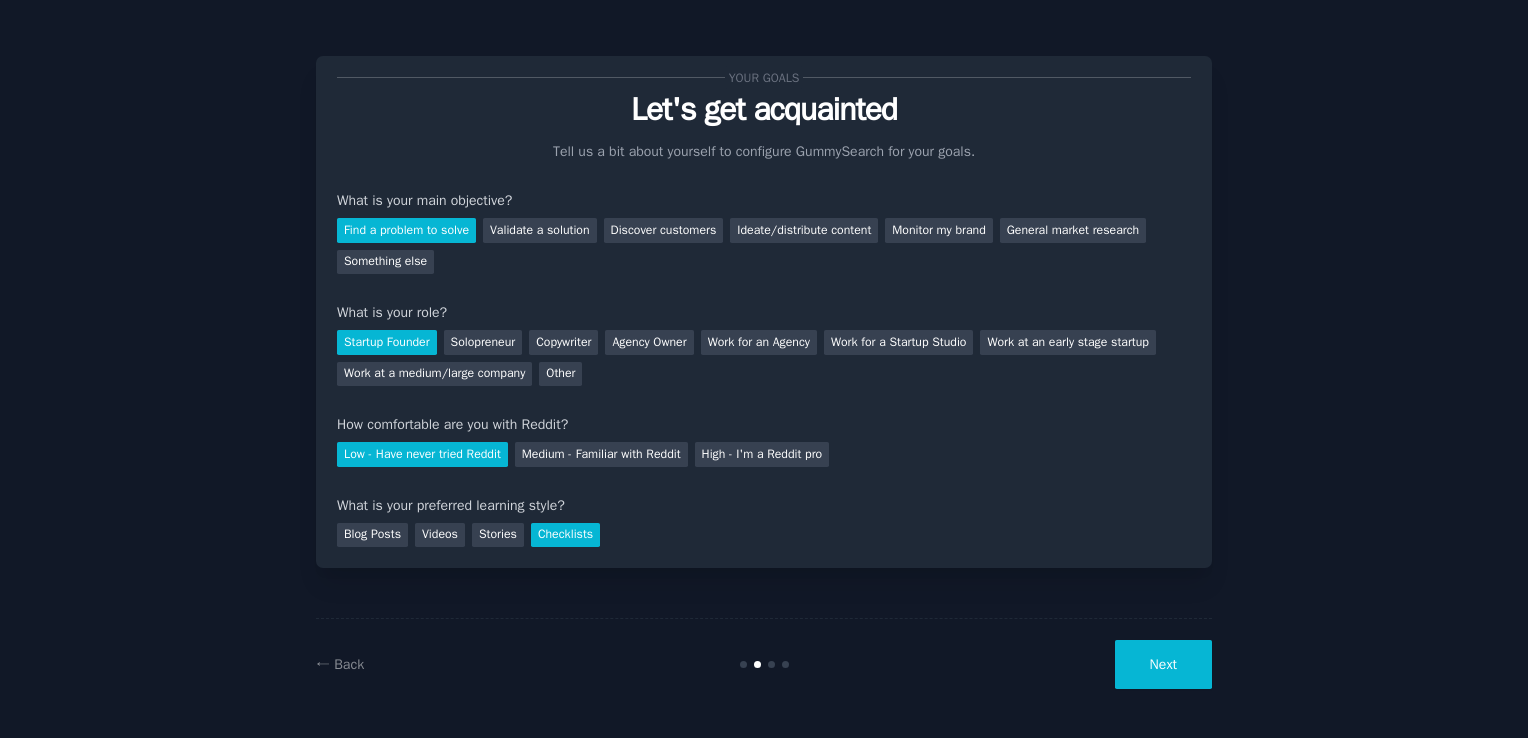 click on "Next" at bounding box center [1163, 664] 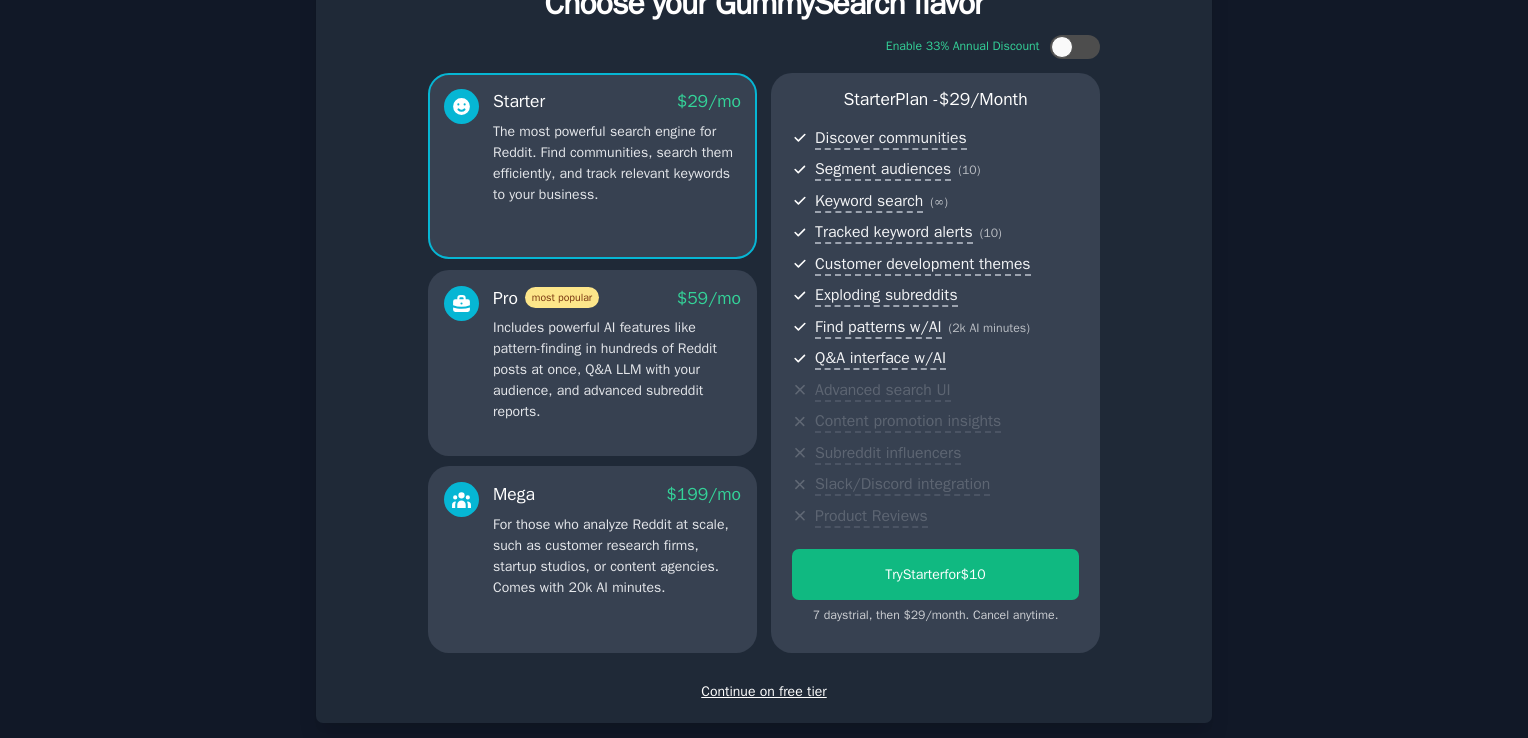 scroll, scrollTop: 209, scrollLeft: 0, axis: vertical 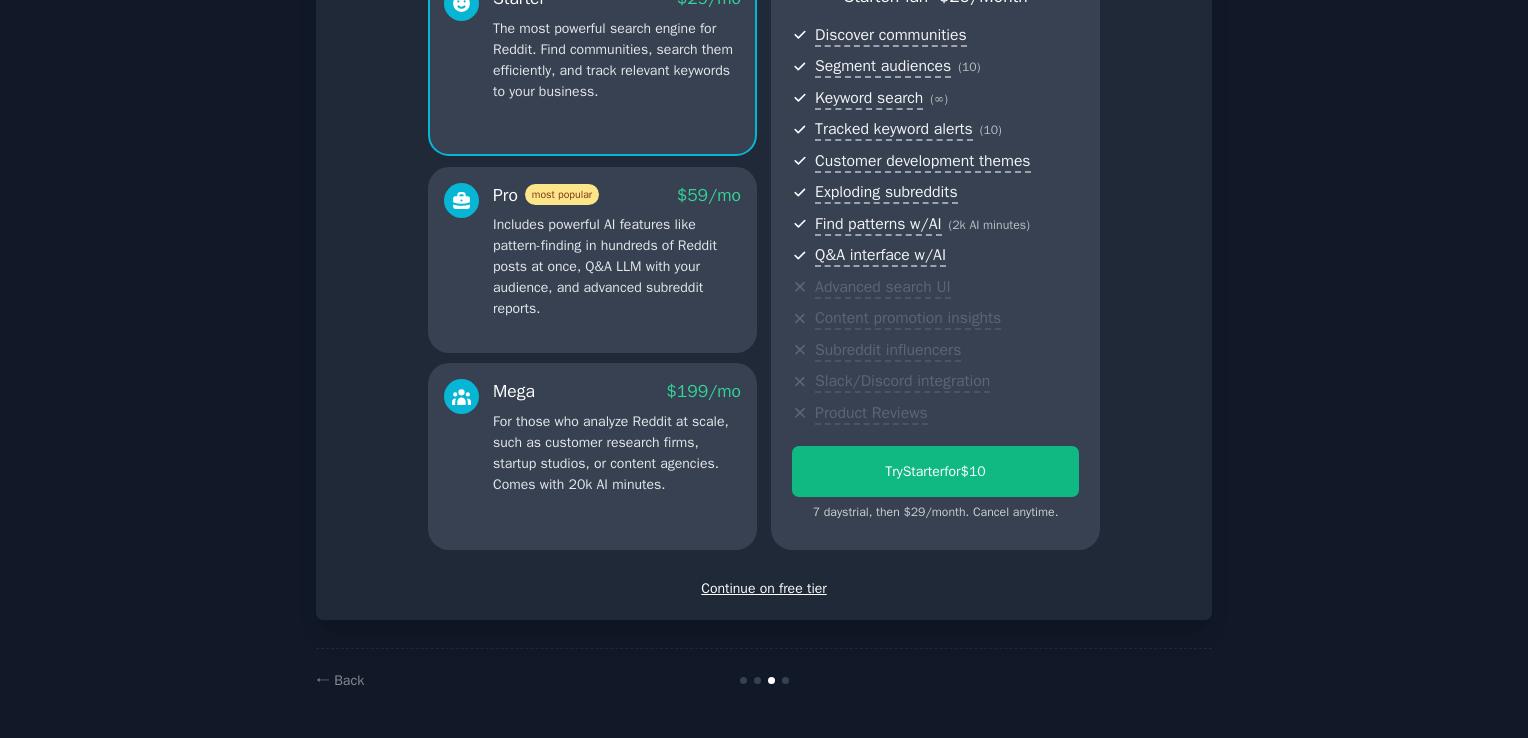 click on "Continue on free tier" at bounding box center (764, 588) 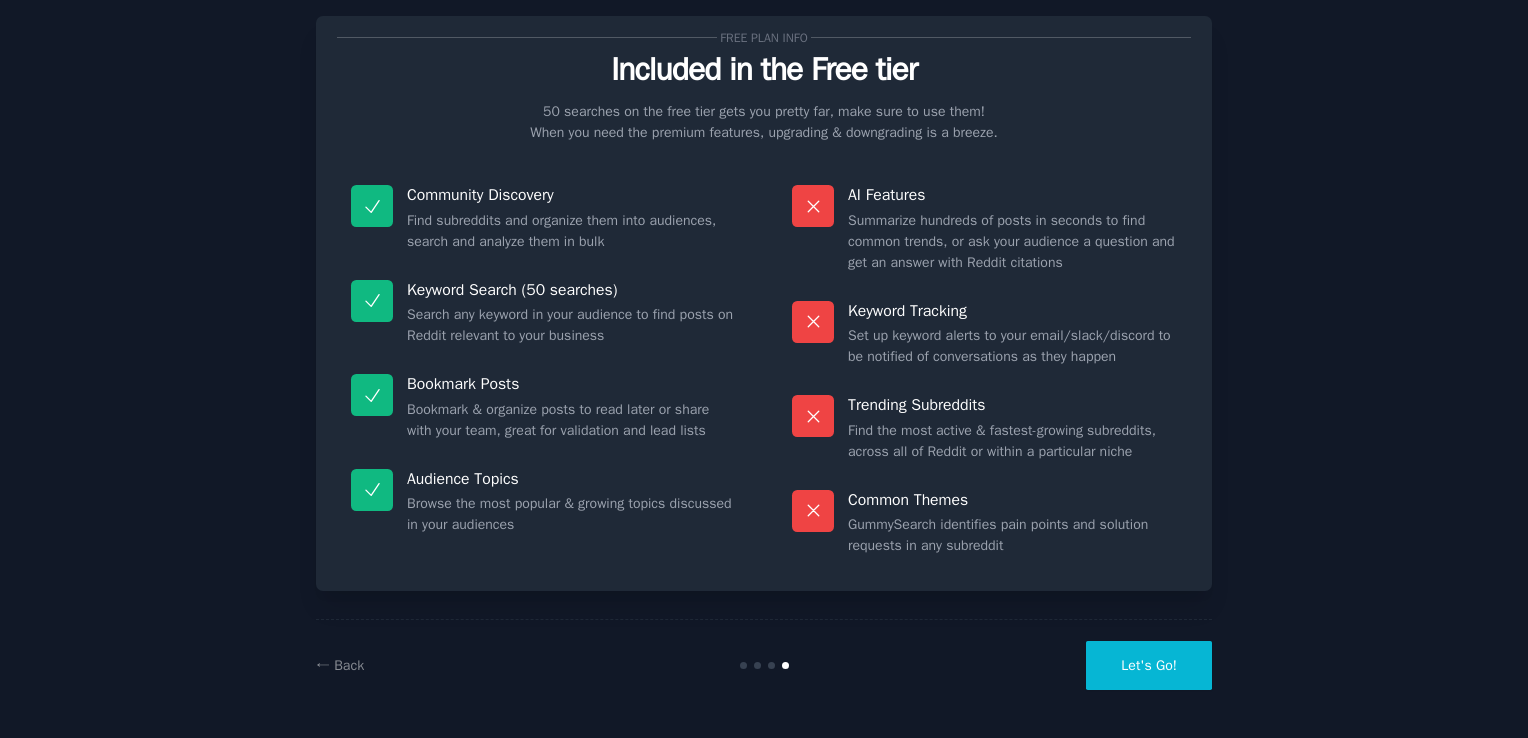 click on "Let's Go!" at bounding box center (1149, 665) 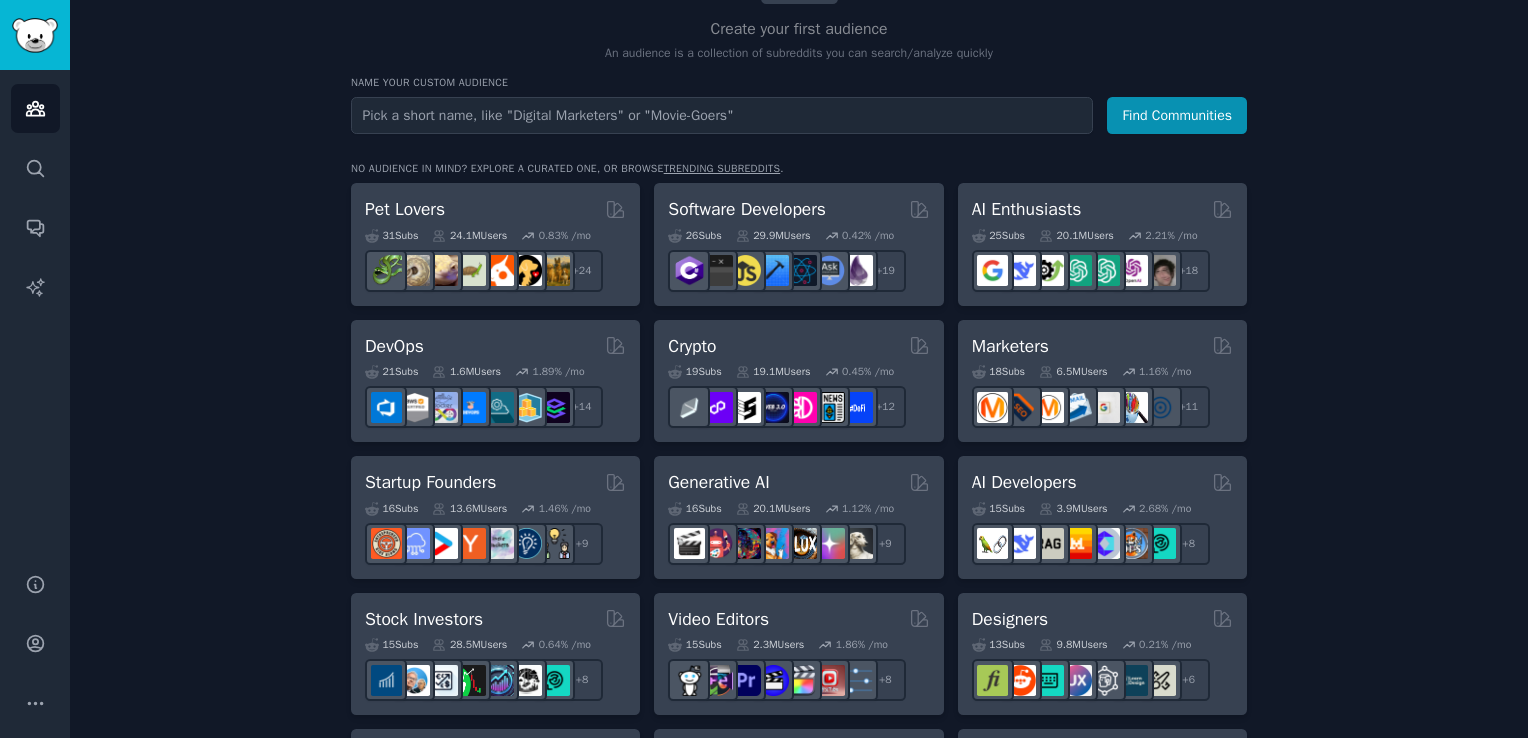 scroll, scrollTop: 0, scrollLeft: 0, axis: both 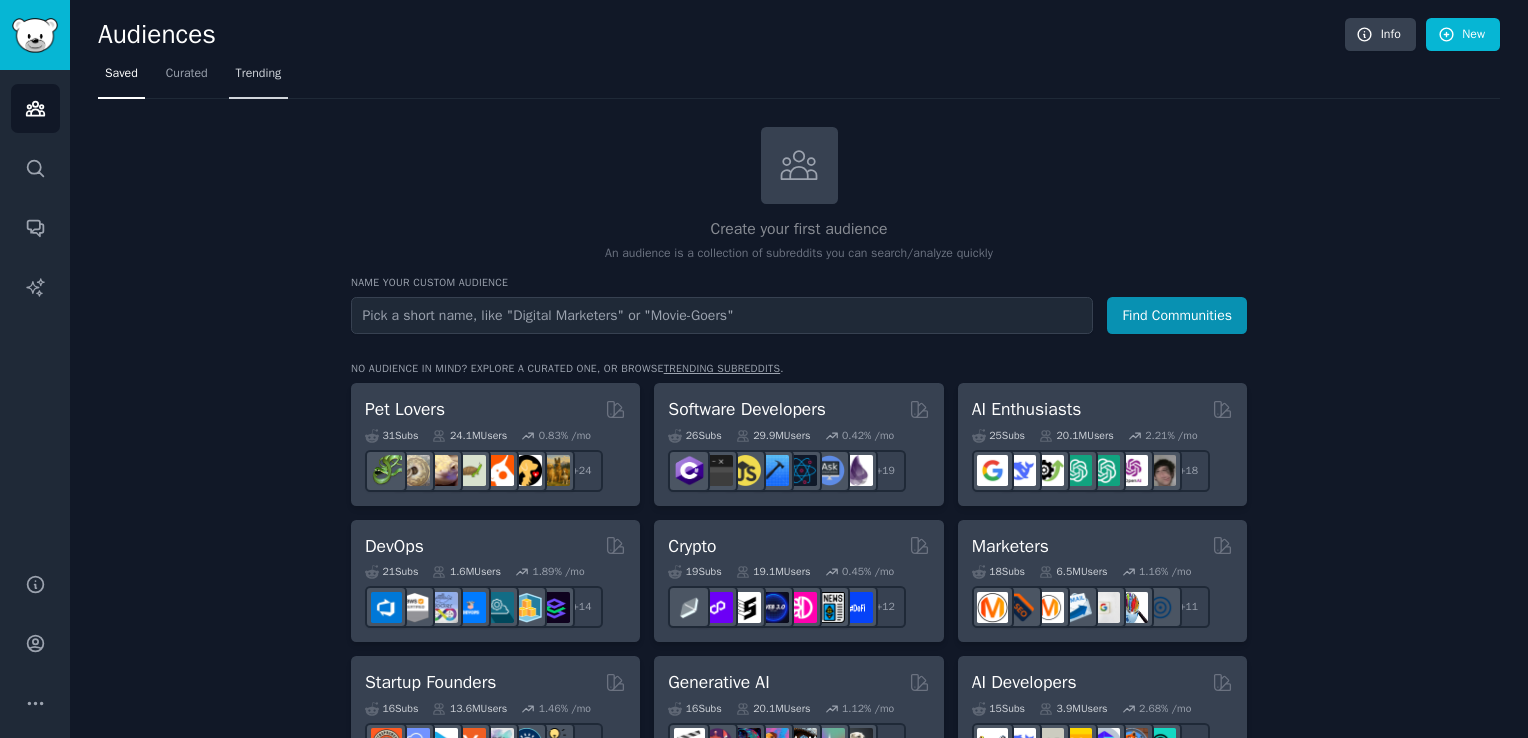 click on "Trending" at bounding box center (259, 74) 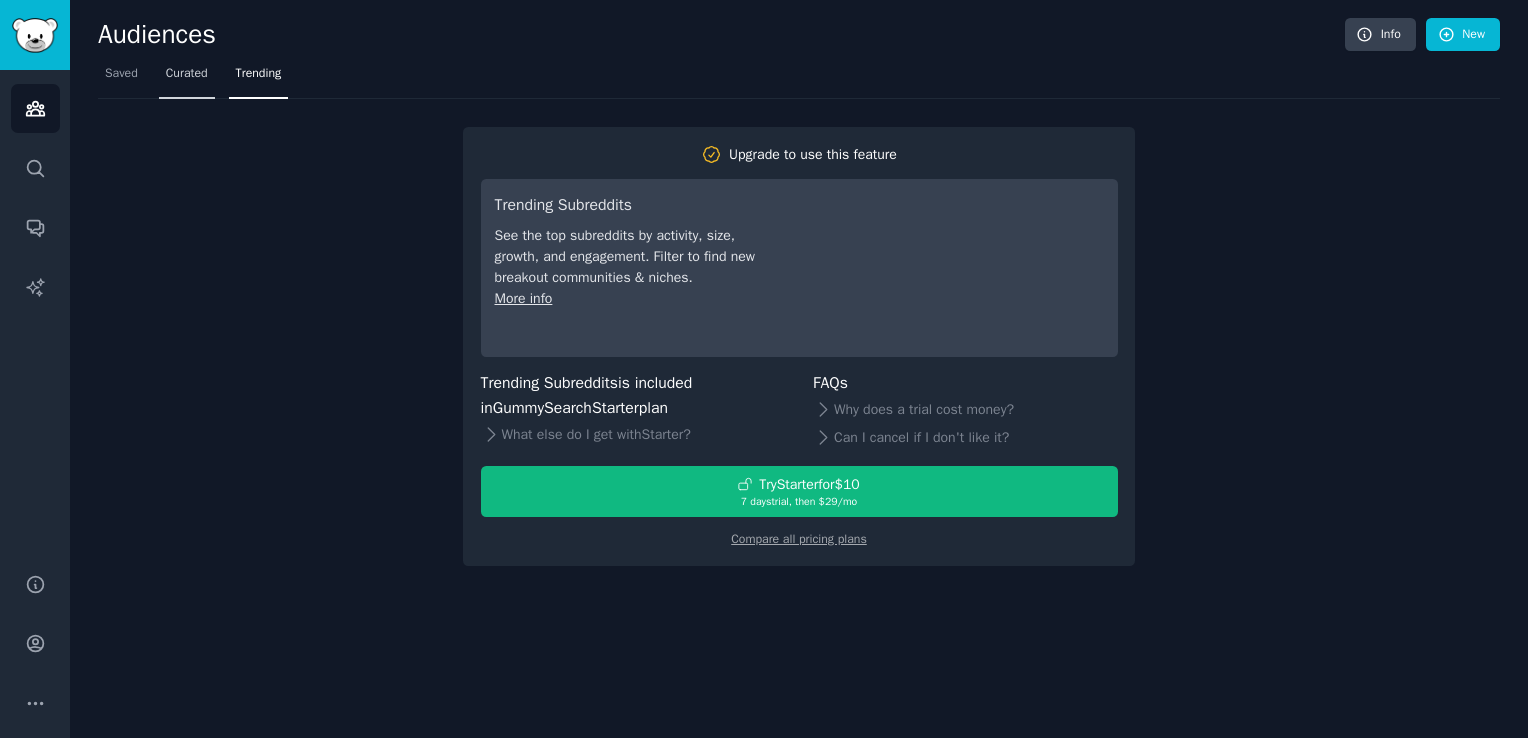 click on "Curated" at bounding box center (187, 74) 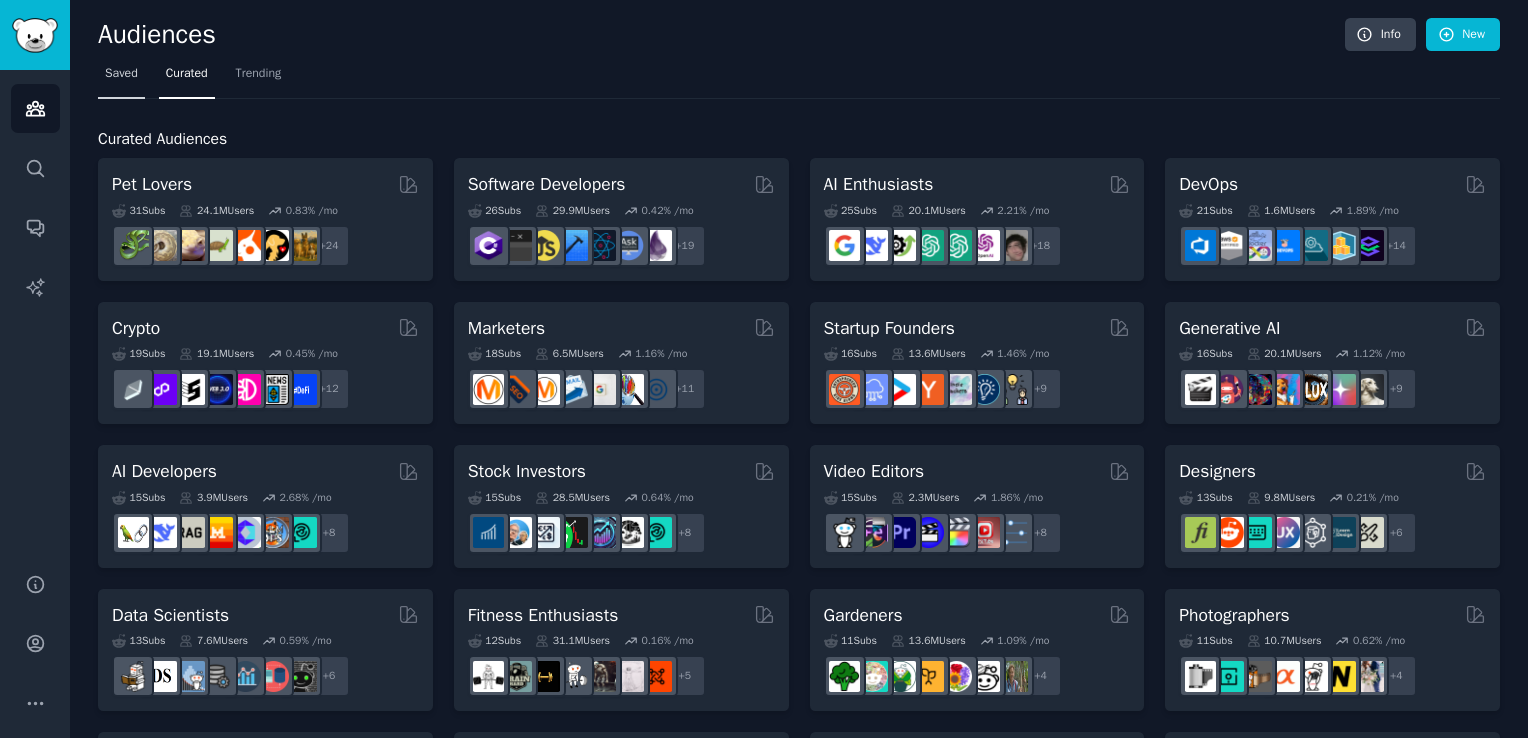 click on "Saved" at bounding box center (121, 78) 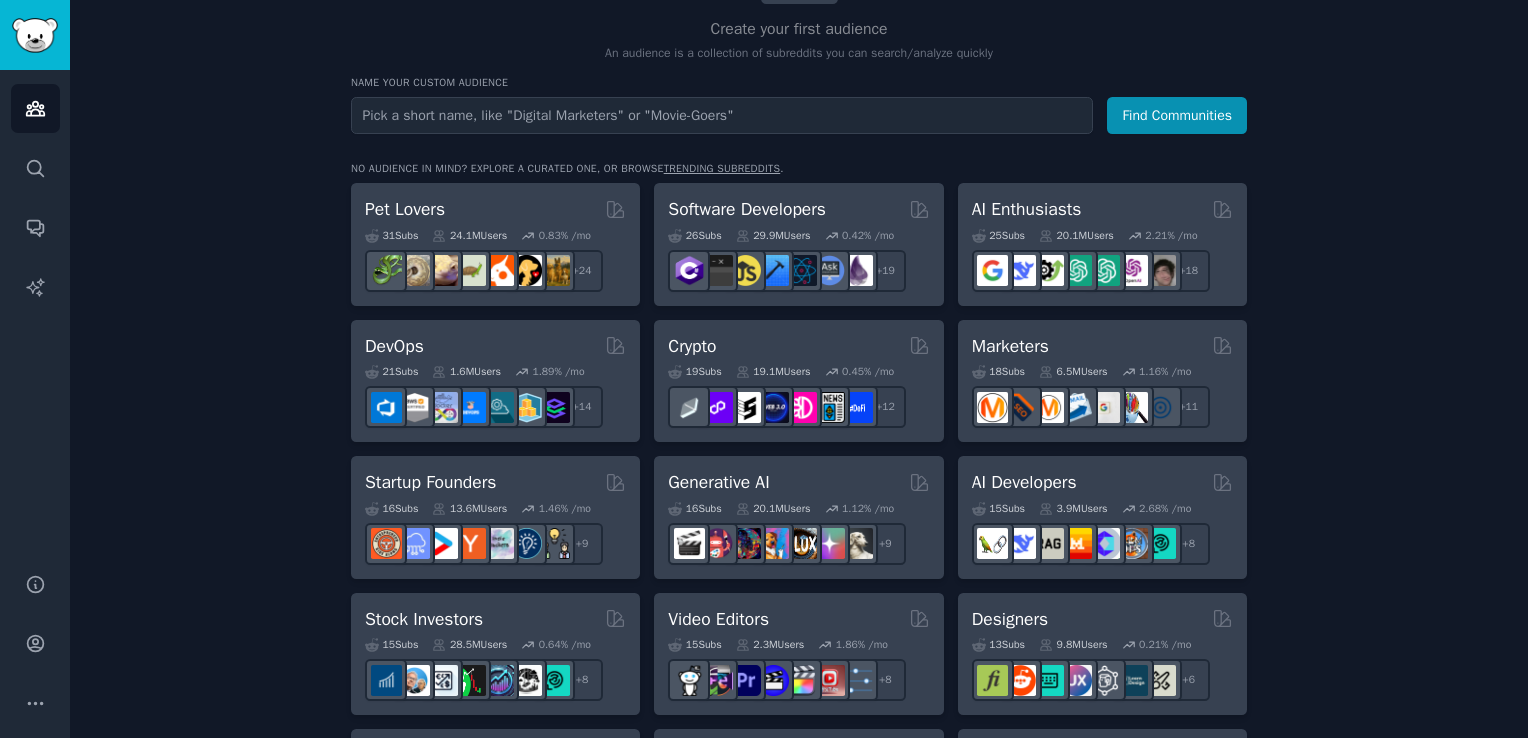 scroll, scrollTop: 300, scrollLeft: 0, axis: vertical 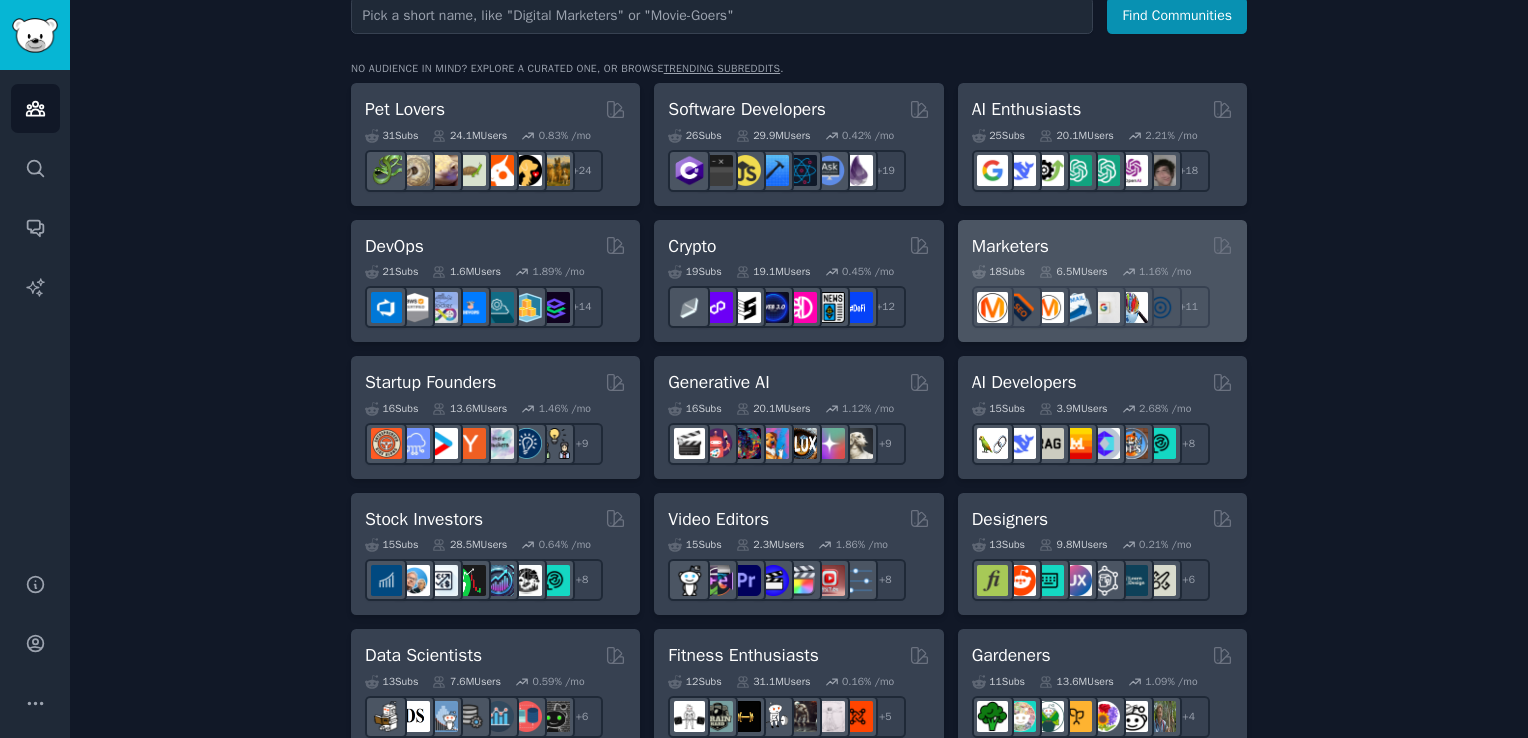 click on "Marketers" at bounding box center [1010, 246] 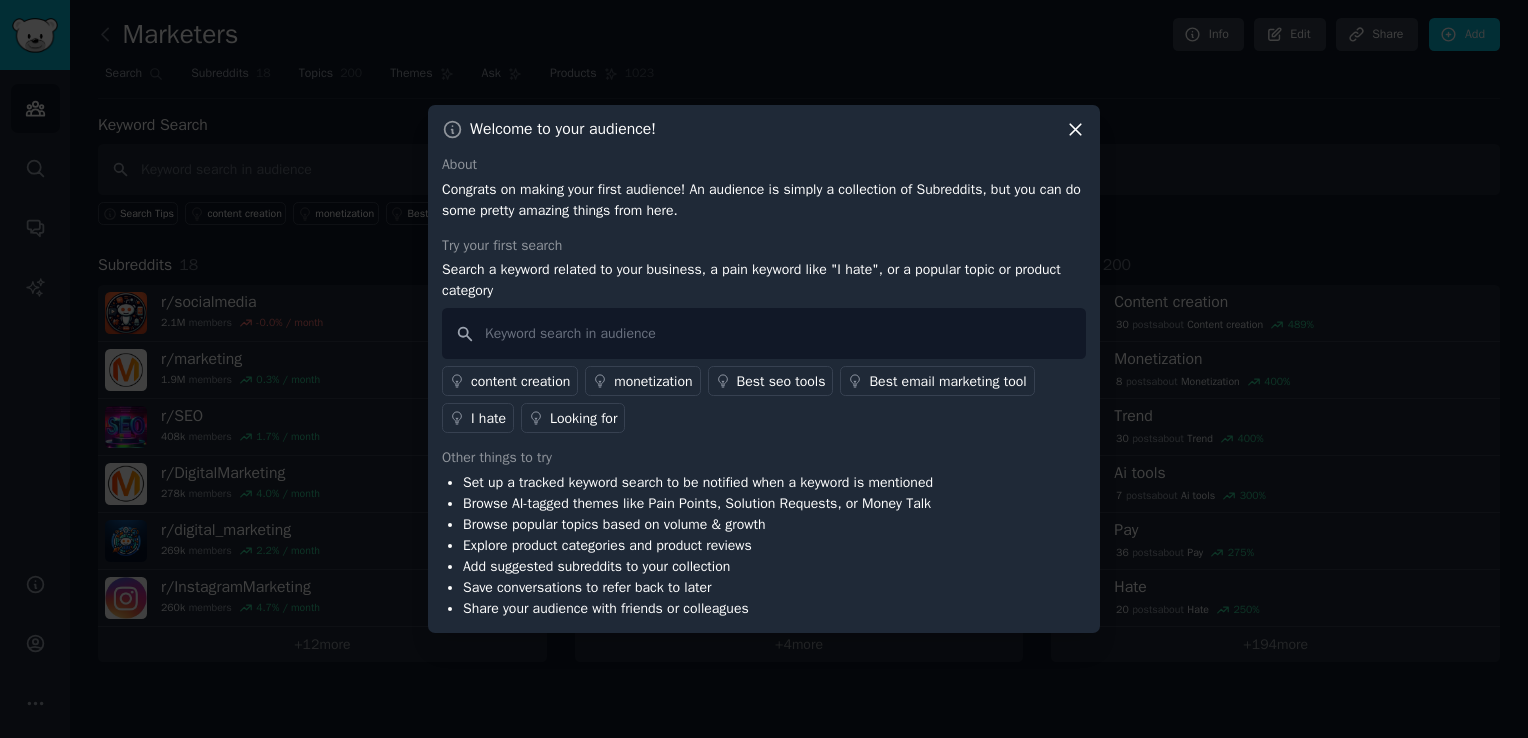 click 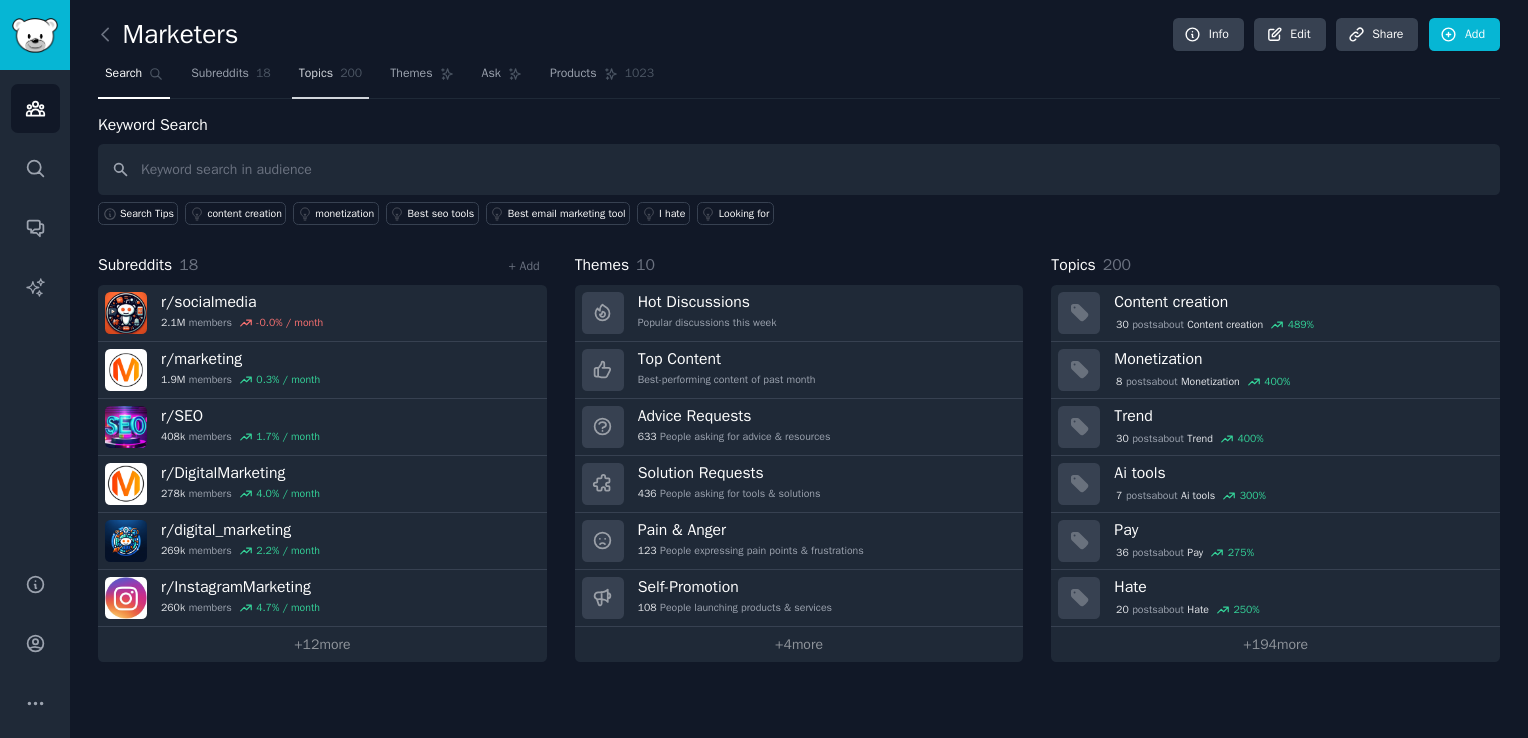 click on "Topics 200" at bounding box center [331, 78] 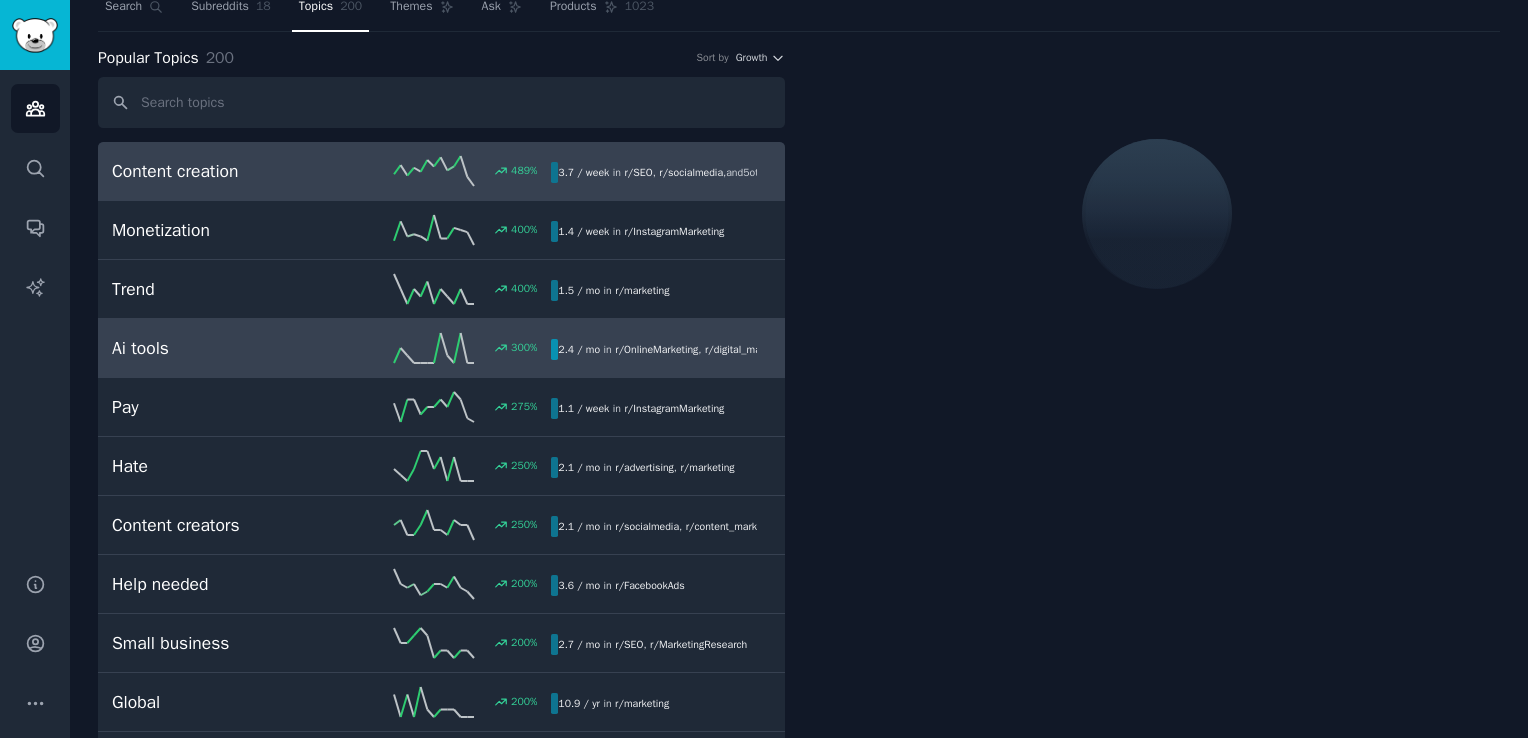 scroll, scrollTop: 100, scrollLeft: 0, axis: vertical 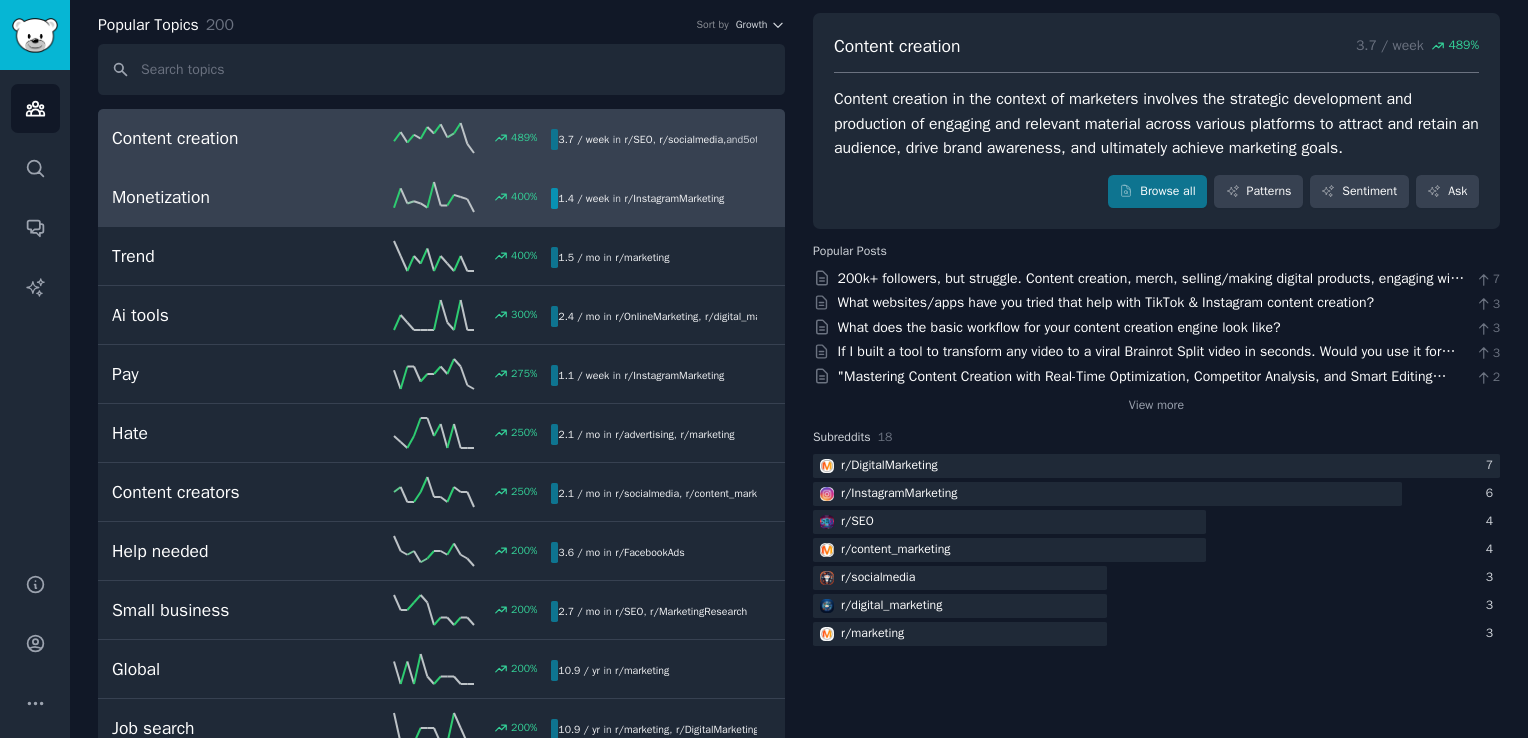click on "Monetization" at bounding box center (222, 197) 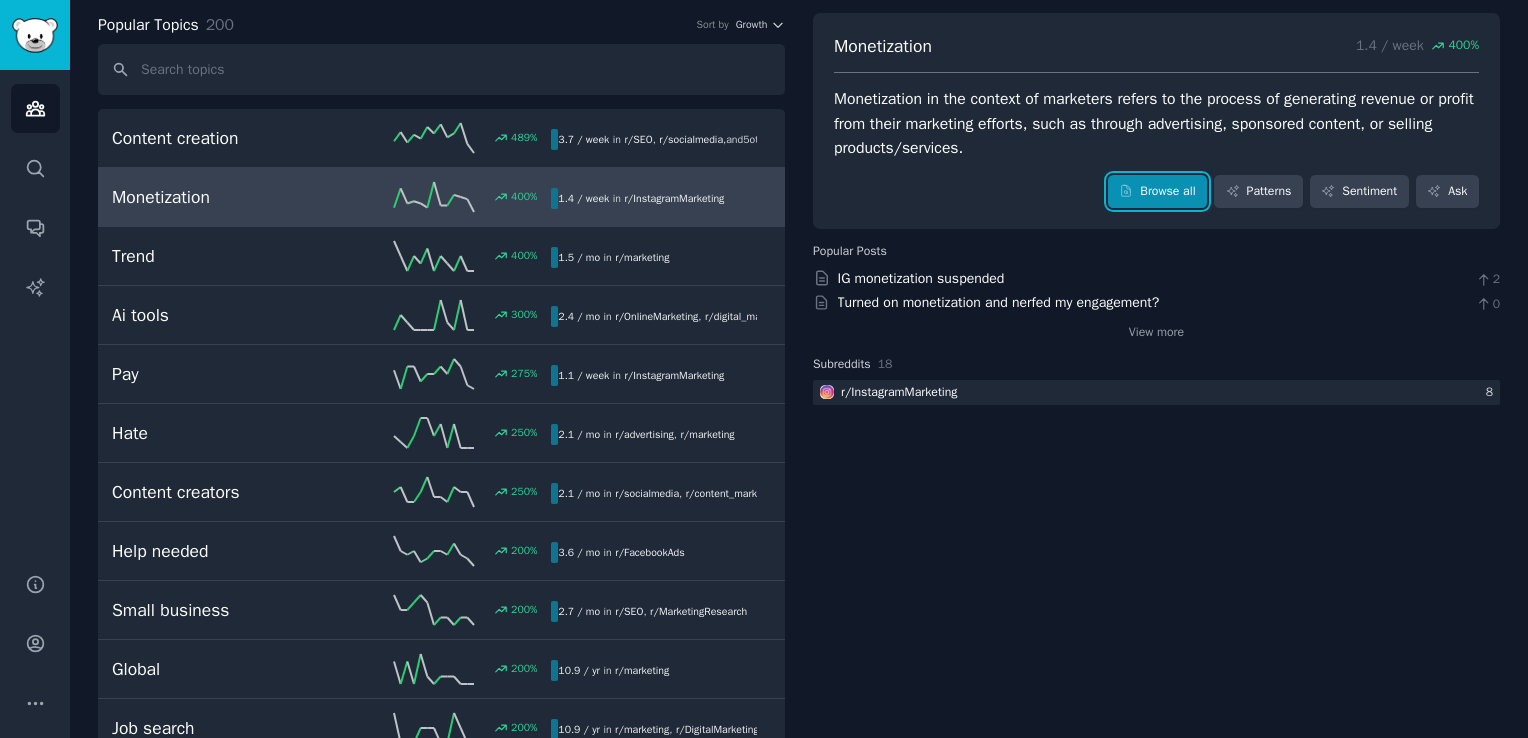 click on "Browse all" at bounding box center (1157, 192) 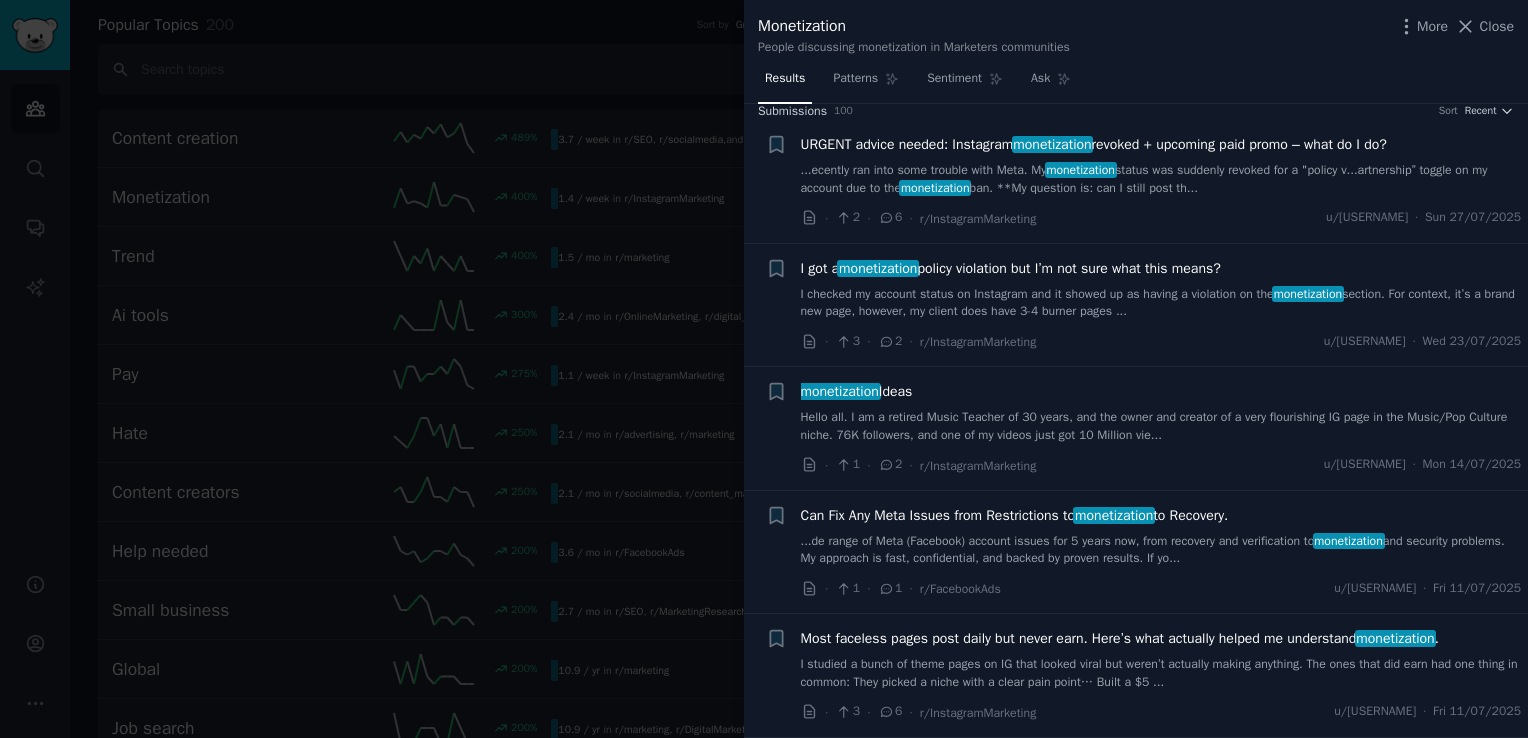 scroll, scrollTop: 0, scrollLeft: 0, axis: both 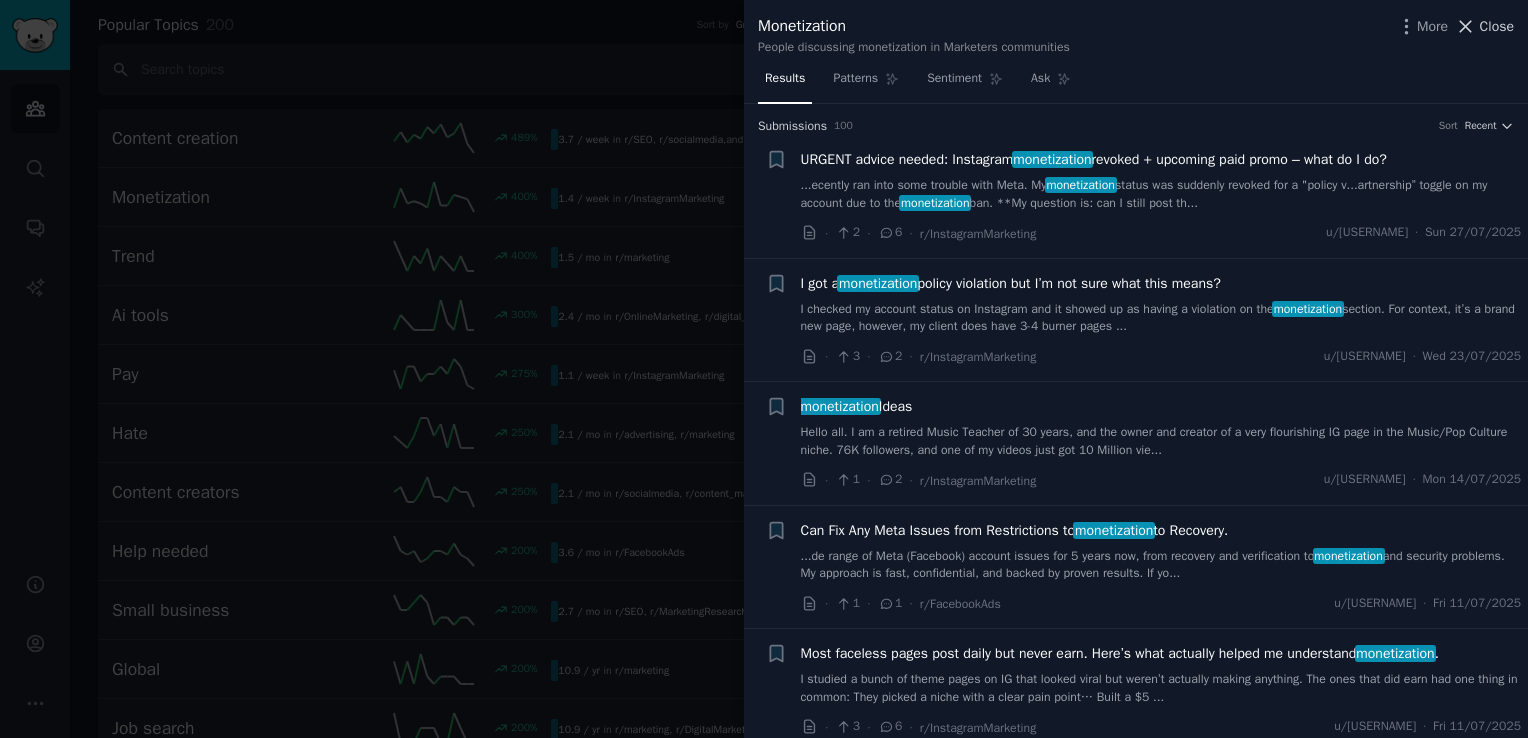 click on "Close" at bounding box center [1497, 26] 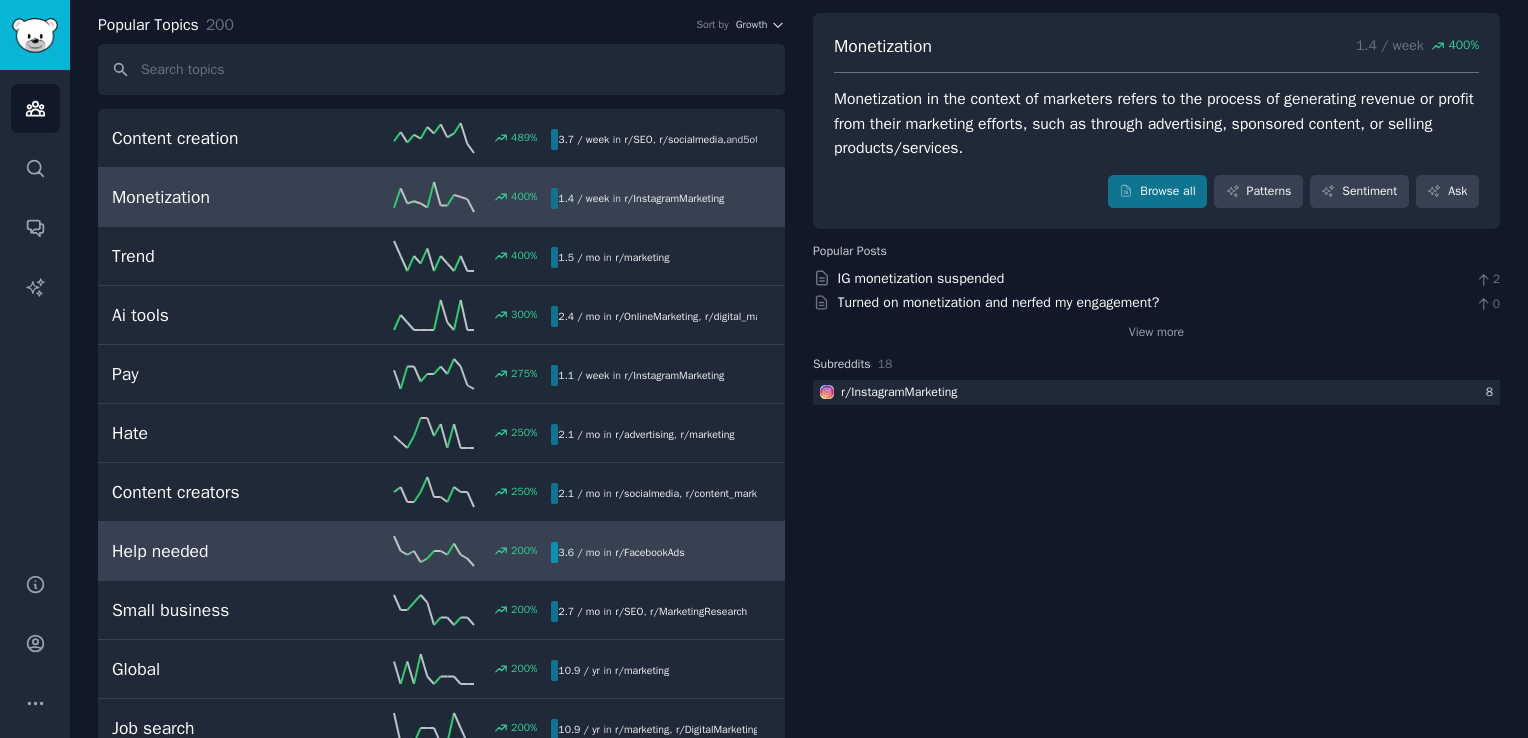 click on "Help needed" at bounding box center (222, 551) 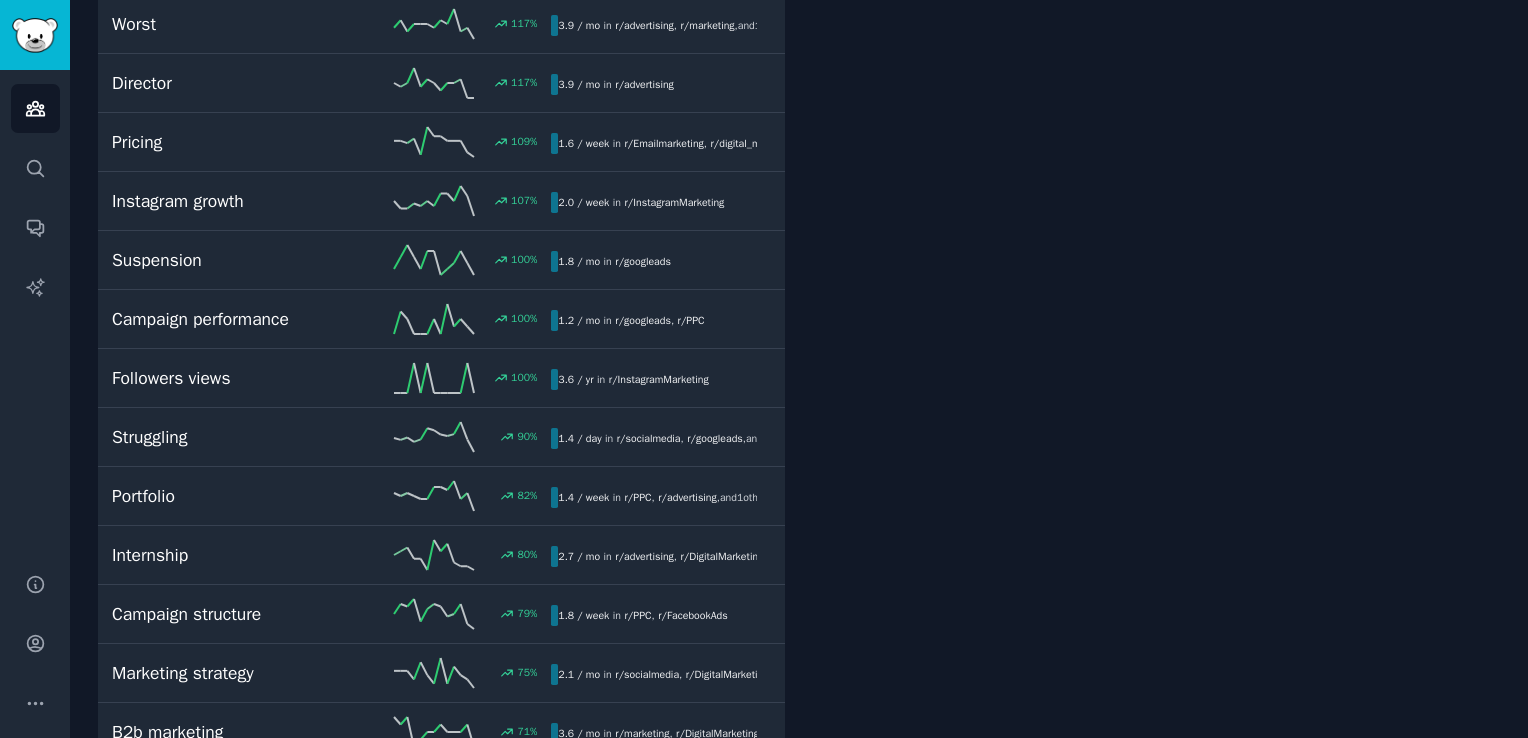 scroll, scrollTop: 1400, scrollLeft: 0, axis: vertical 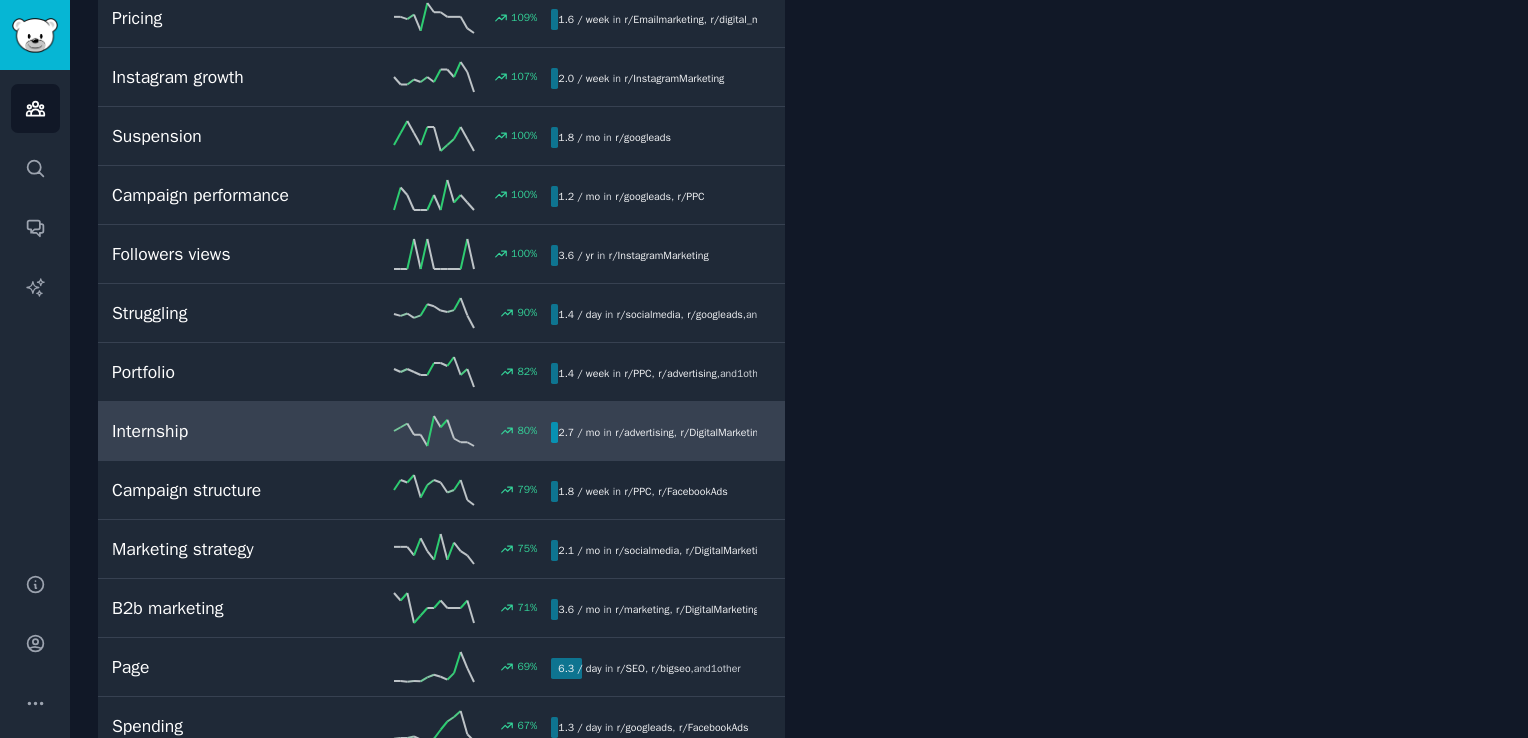 click on "Internship" at bounding box center (222, 431) 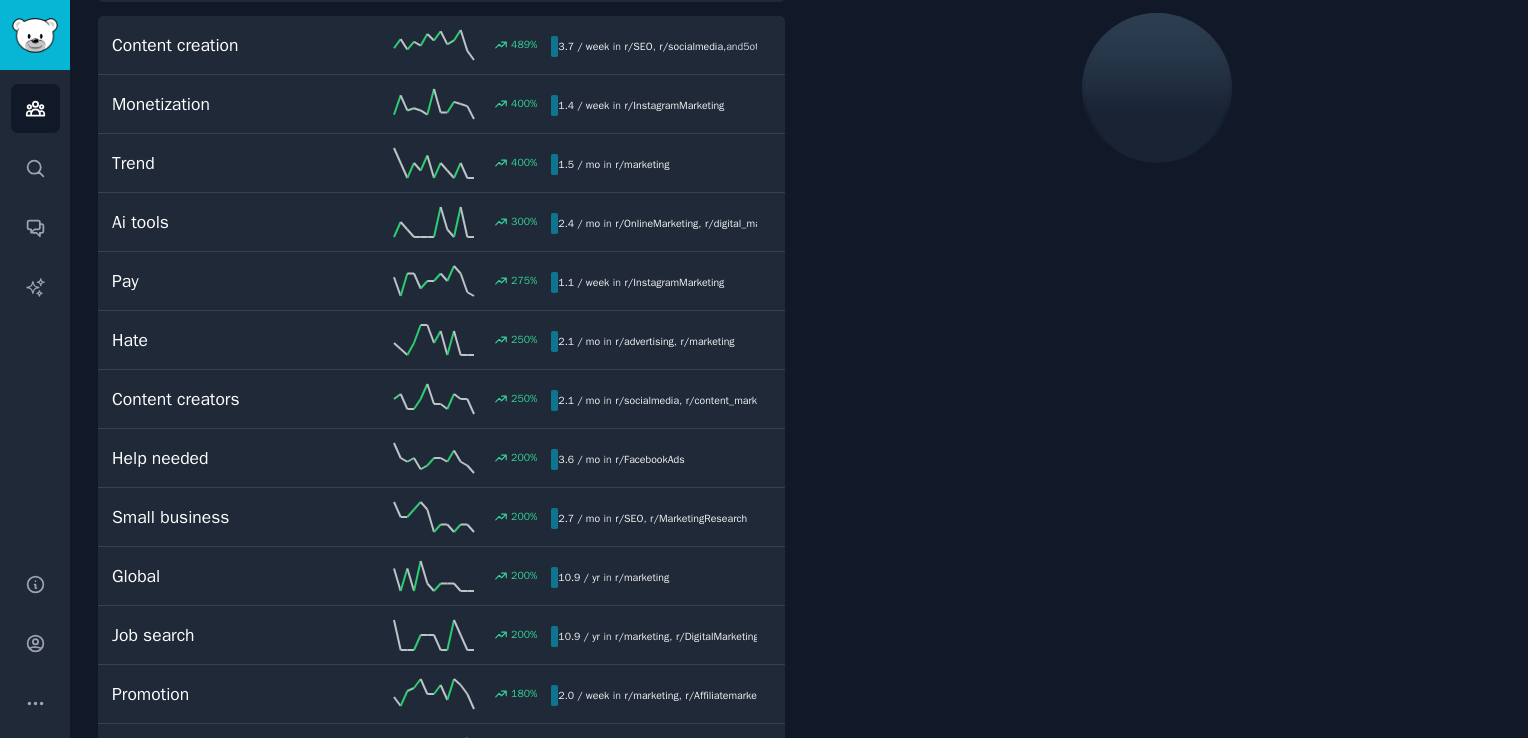 scroll, scrollTop: 111, scrollLeft: 0, axis: vertical 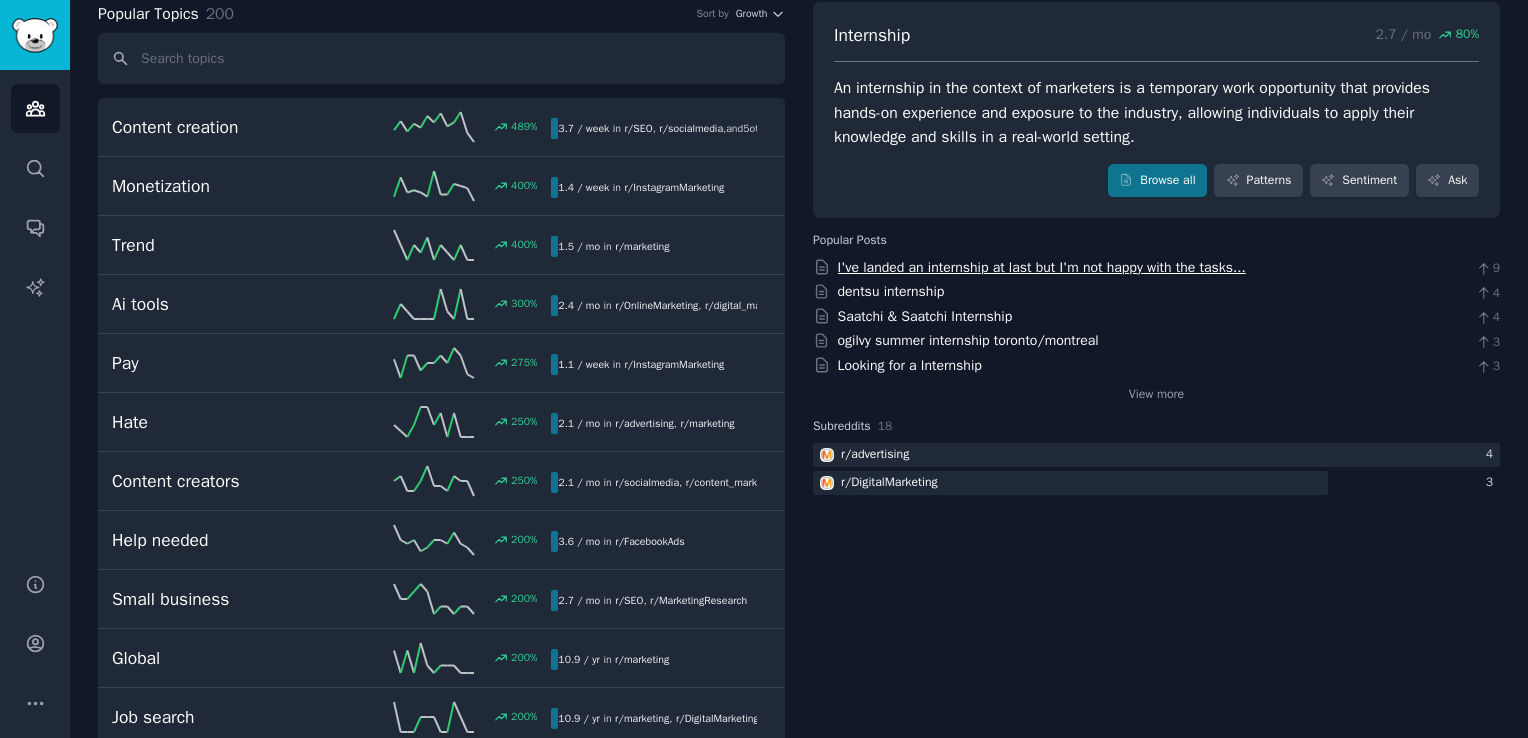 click on "I've landed an internship at last but I'm not happy with the tasks..." at bounding box center [1042, 267] 